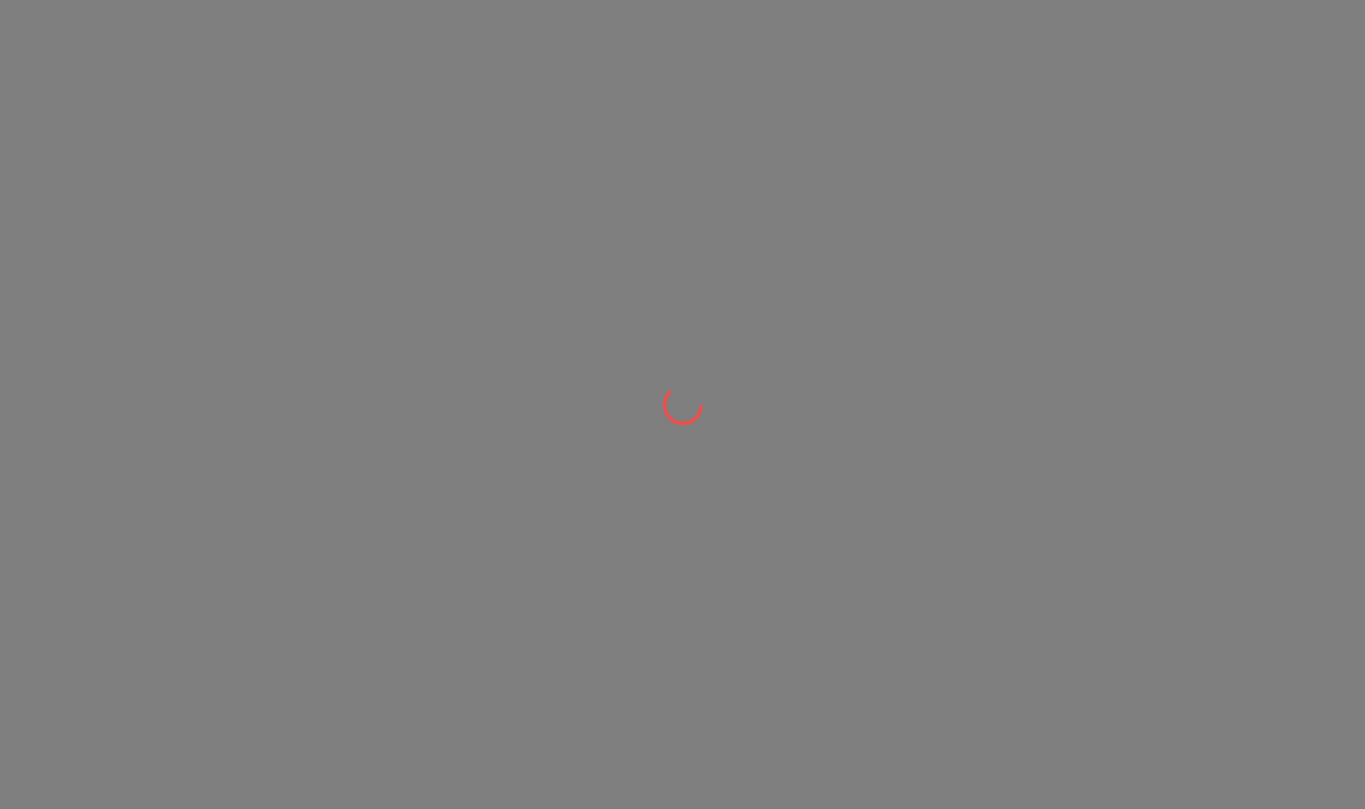 scroll, scrollTop: 0, scrollLeft: 0, axis: both 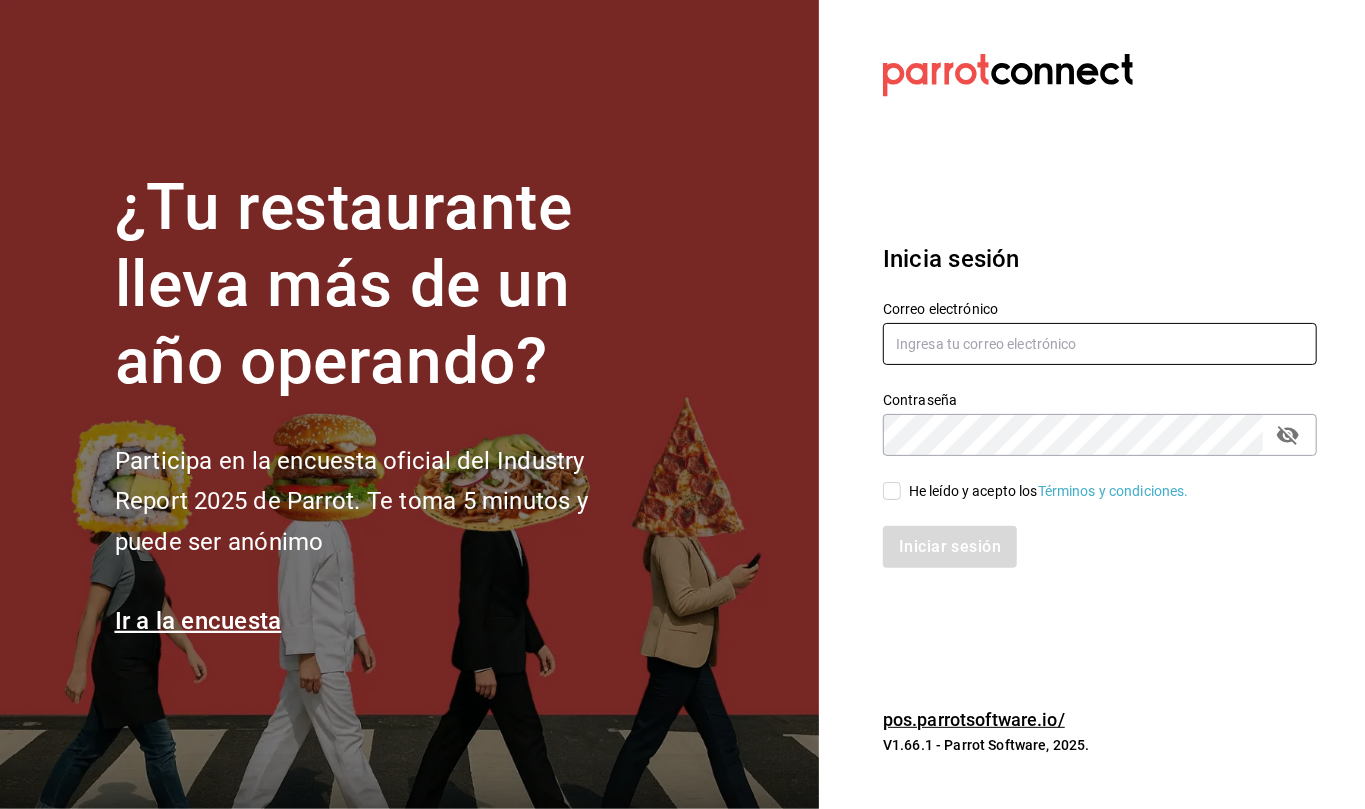 click at bounding box center [1100, 344] 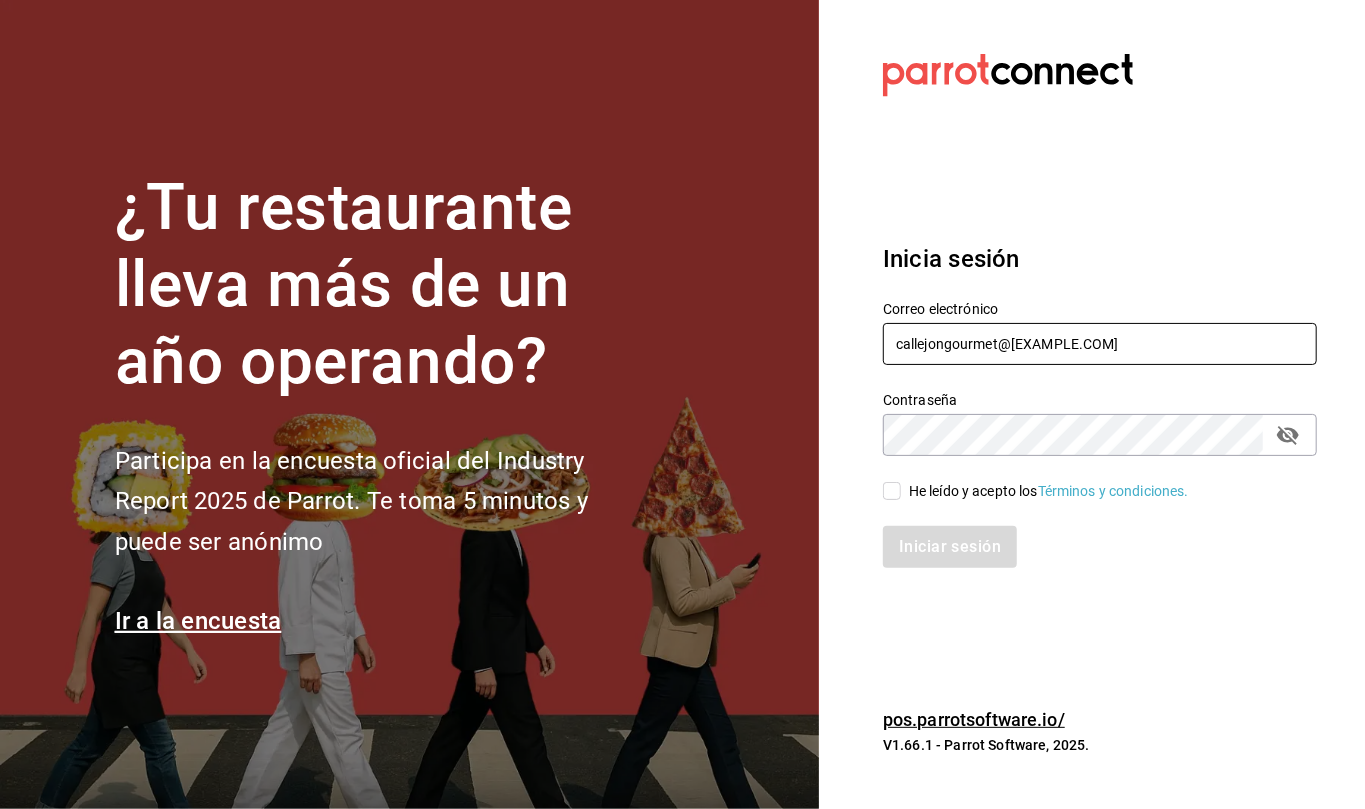 type on "callejongourmet@[EXAMPLE.COM]" 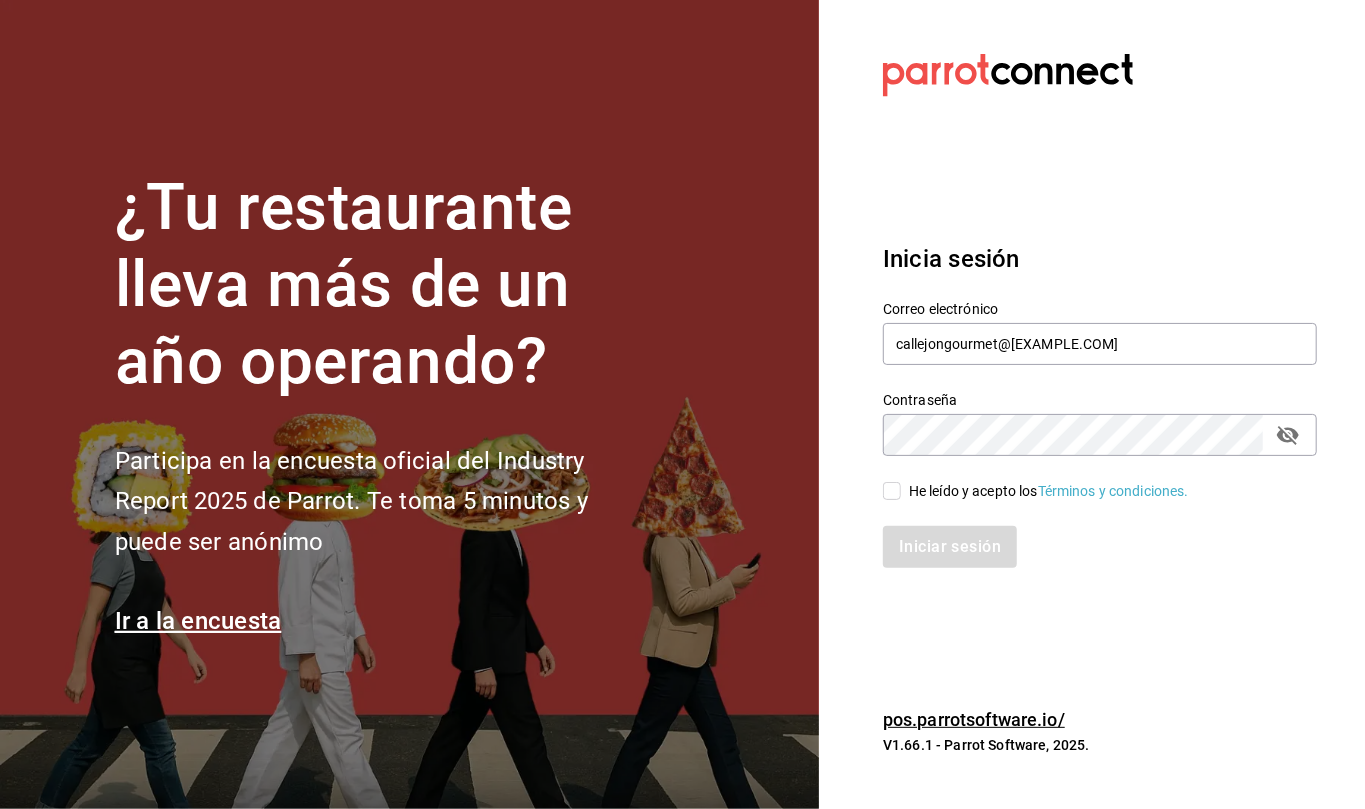 click on "He leído y acepto los  Términos y condiciones." at bounding box center (892, 491) 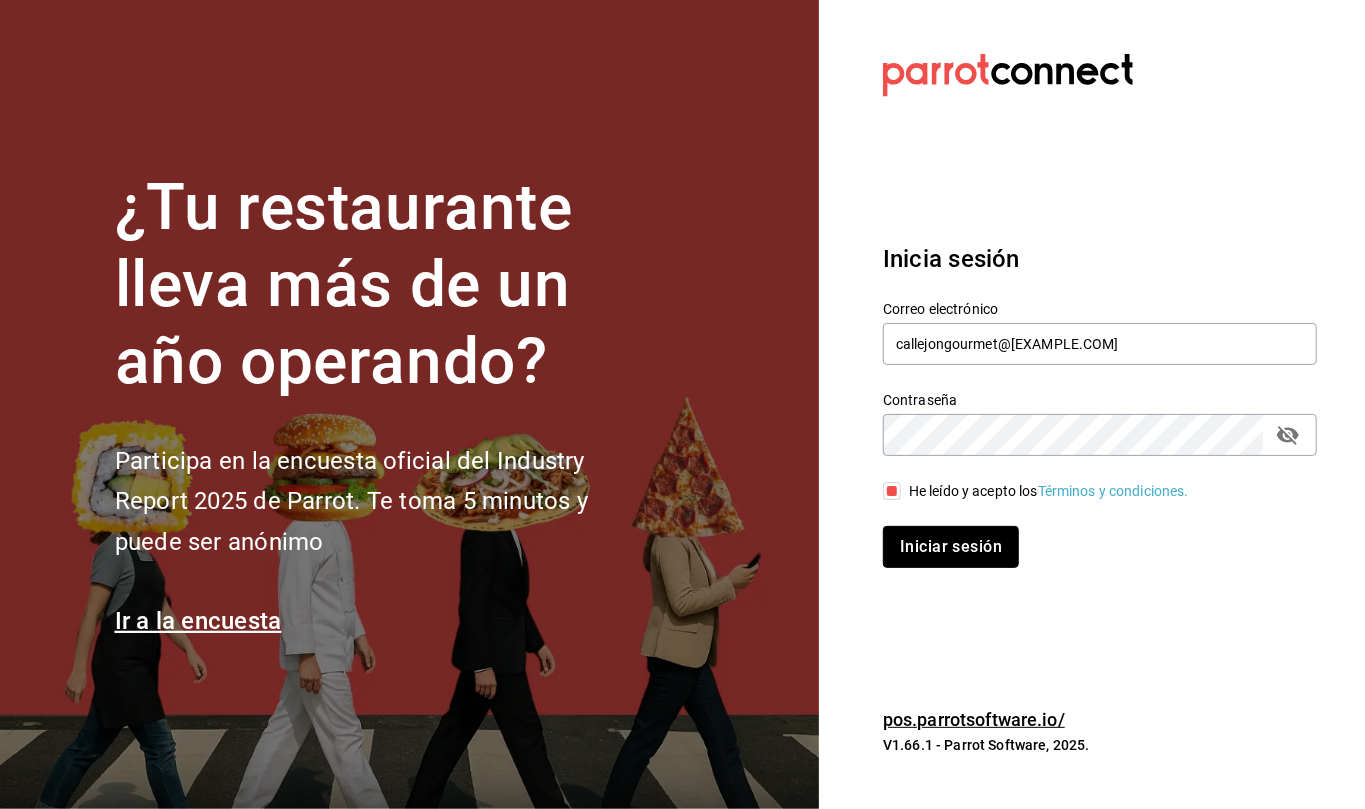 click on "Iniciar sesión" at bounding box center [951, 547] 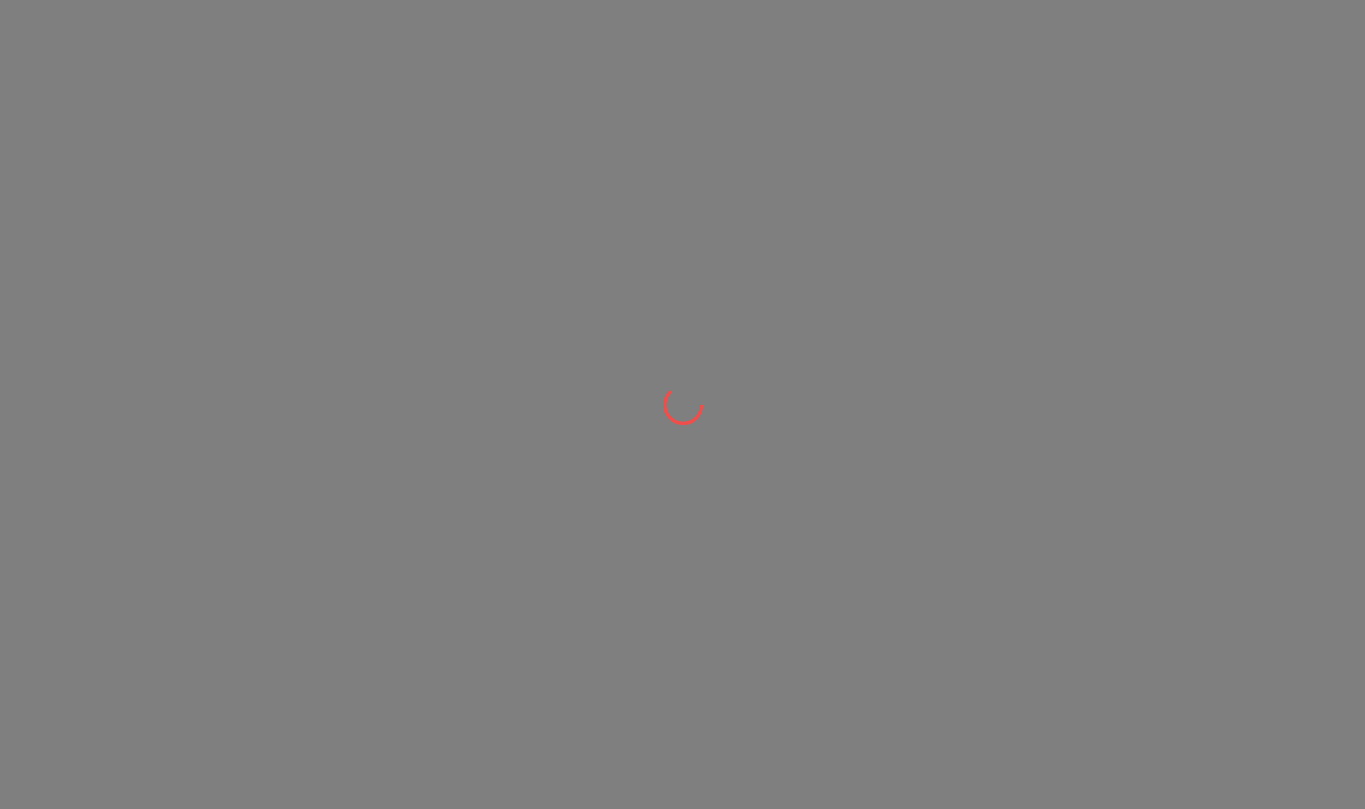 scroll, scrollTop: 0, scrollLeft: 0, axis: both 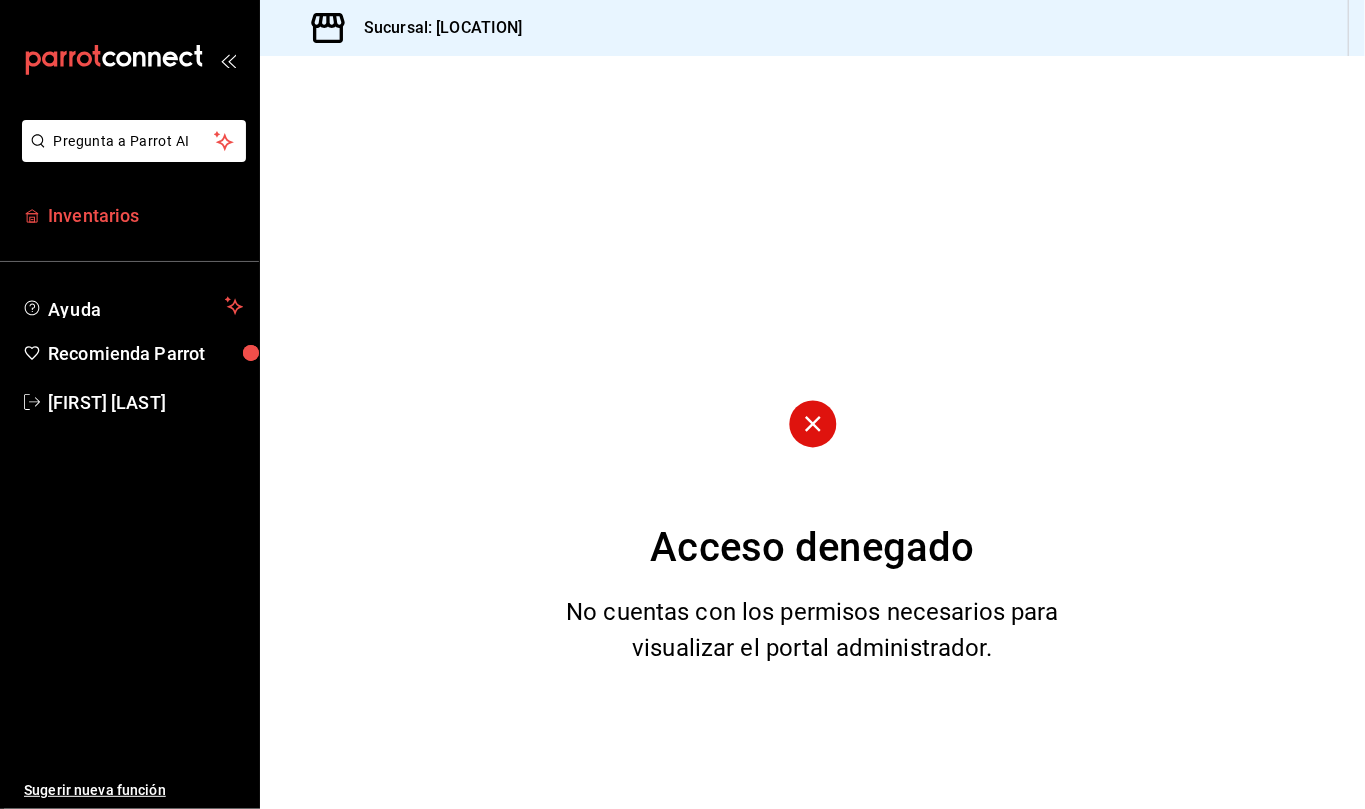 click on "Inventarios" at bounding box center (145, 215) 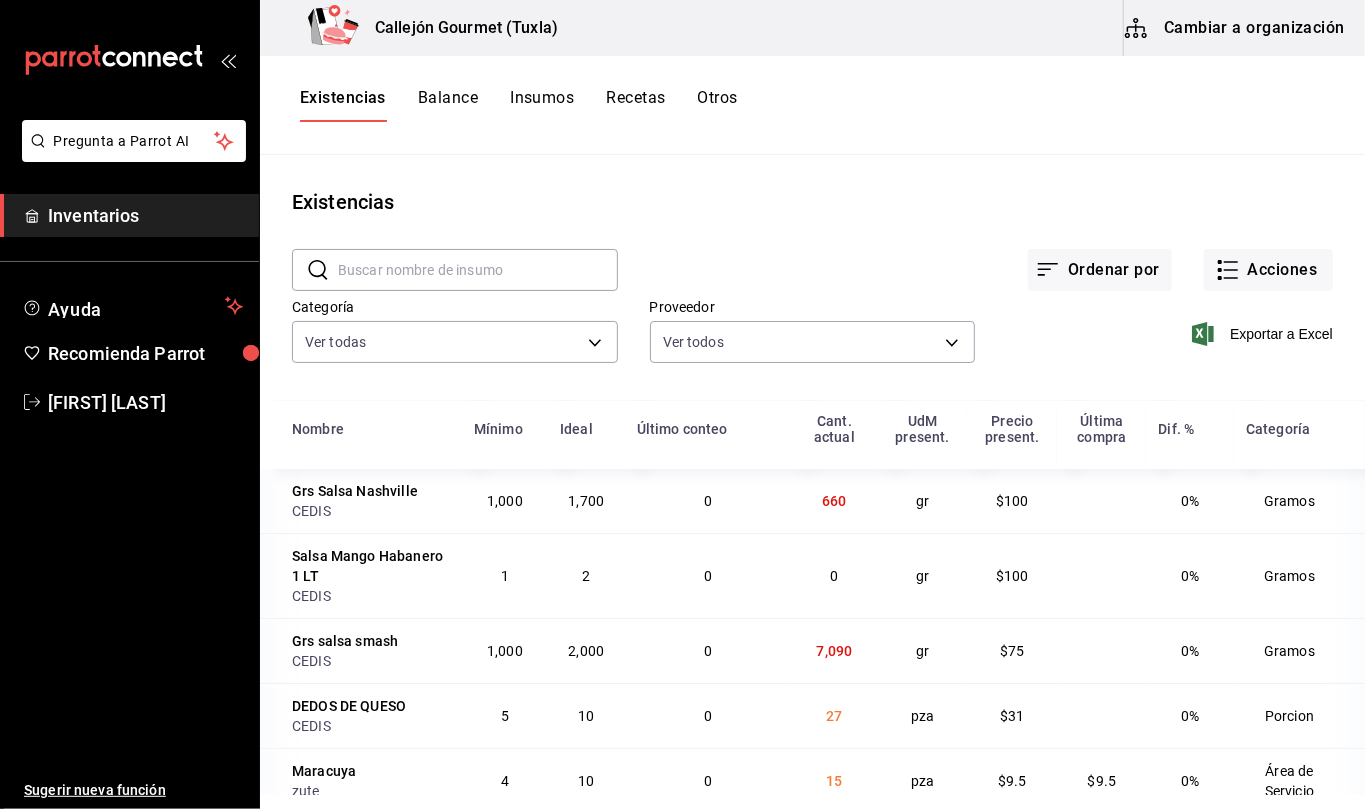 click on "Otros" at bounding box center [718, 105] 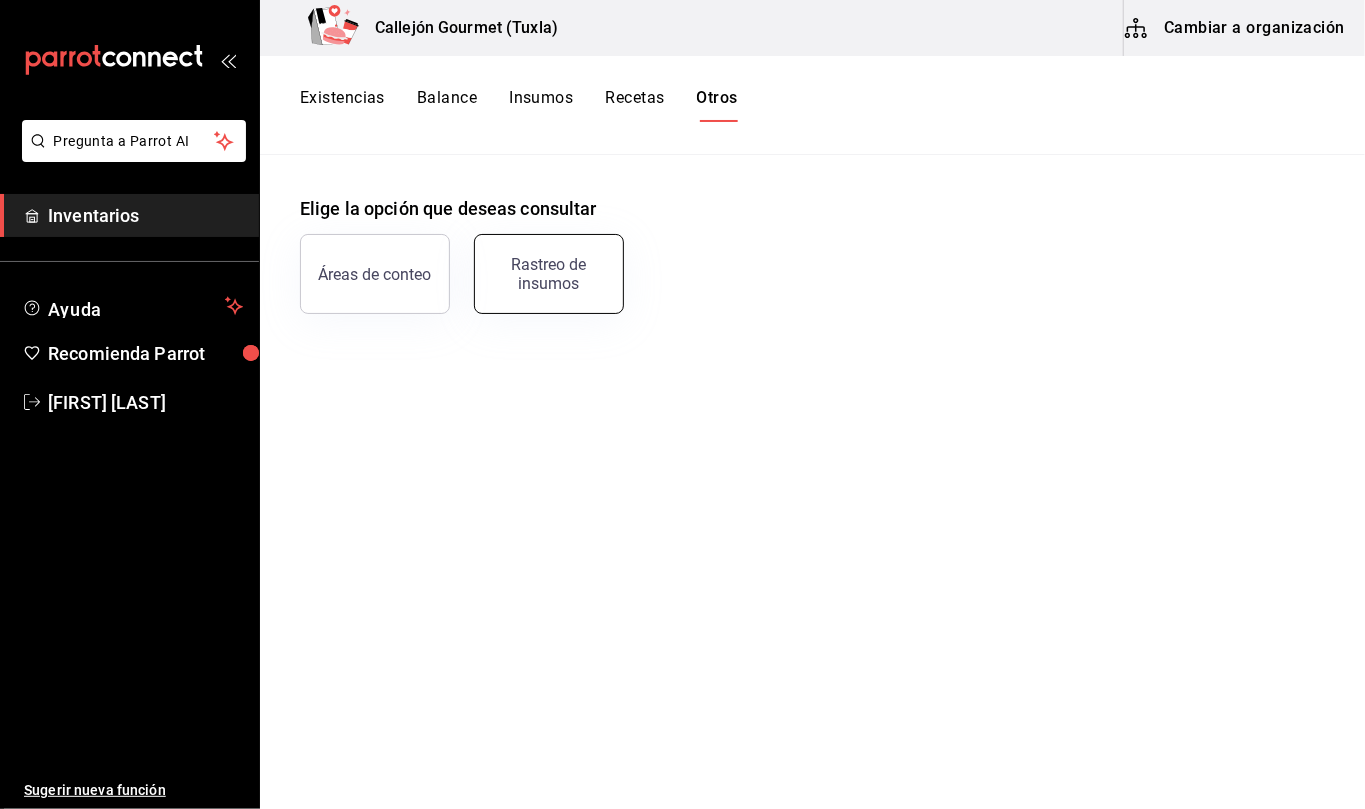 click on "Rastreo de insumos" at bounding box center (549, 274) 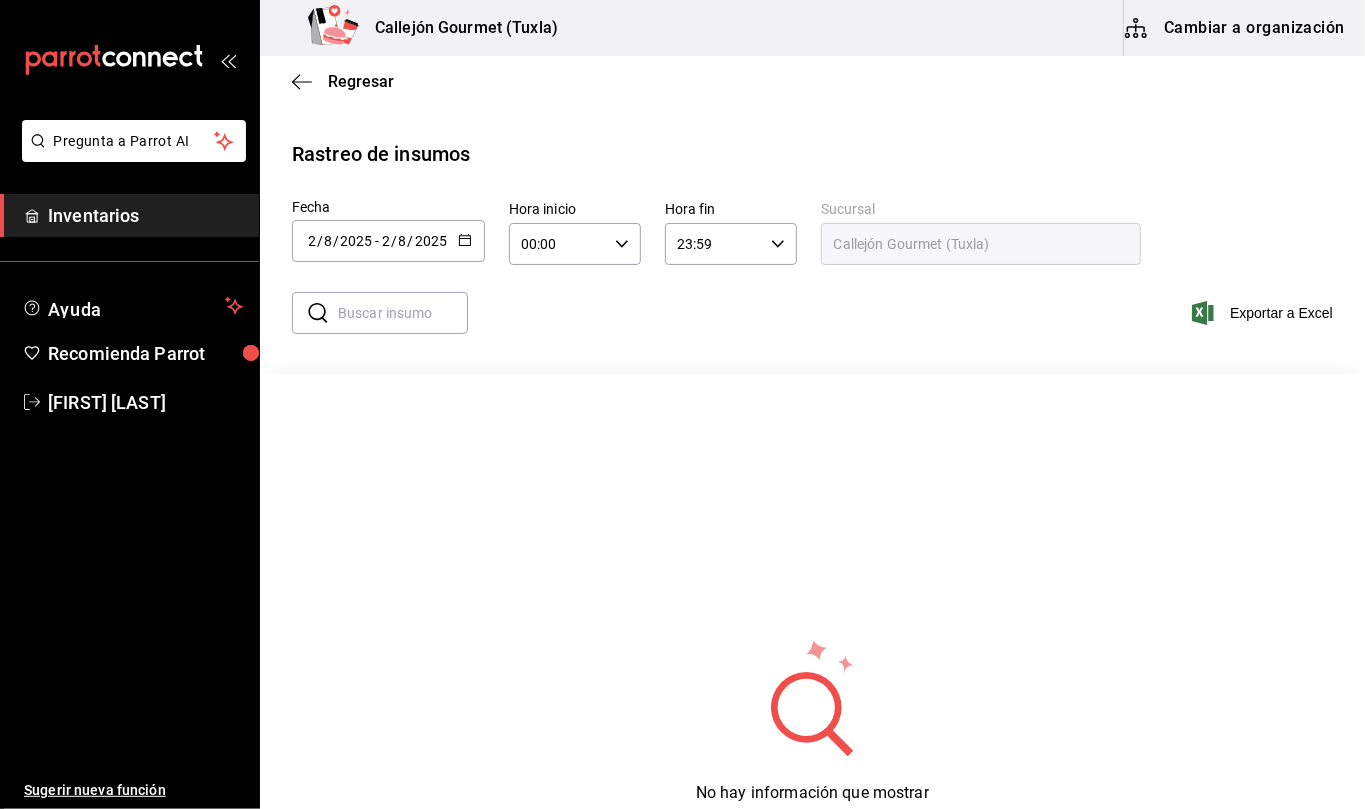 click at bounding box center [403, 313] 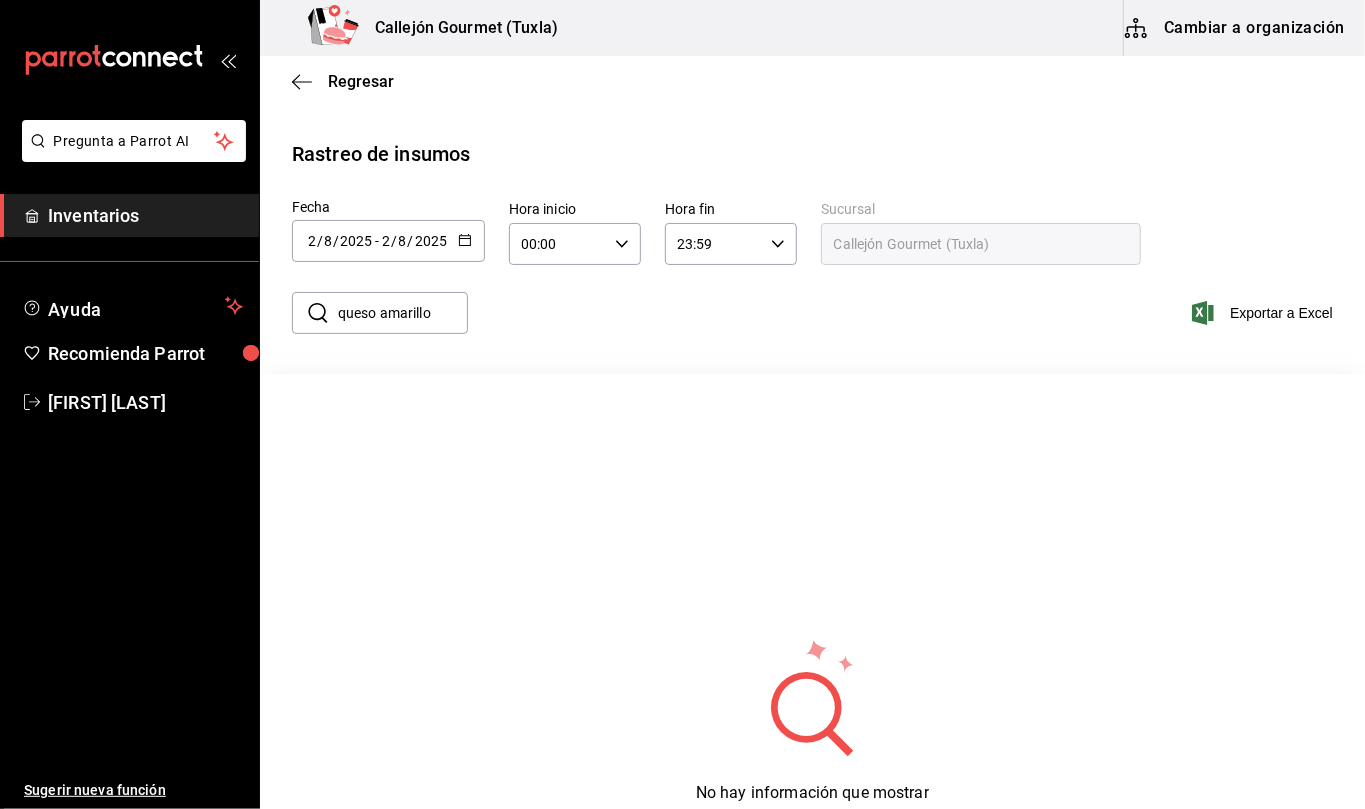 type on "queso amarillo" 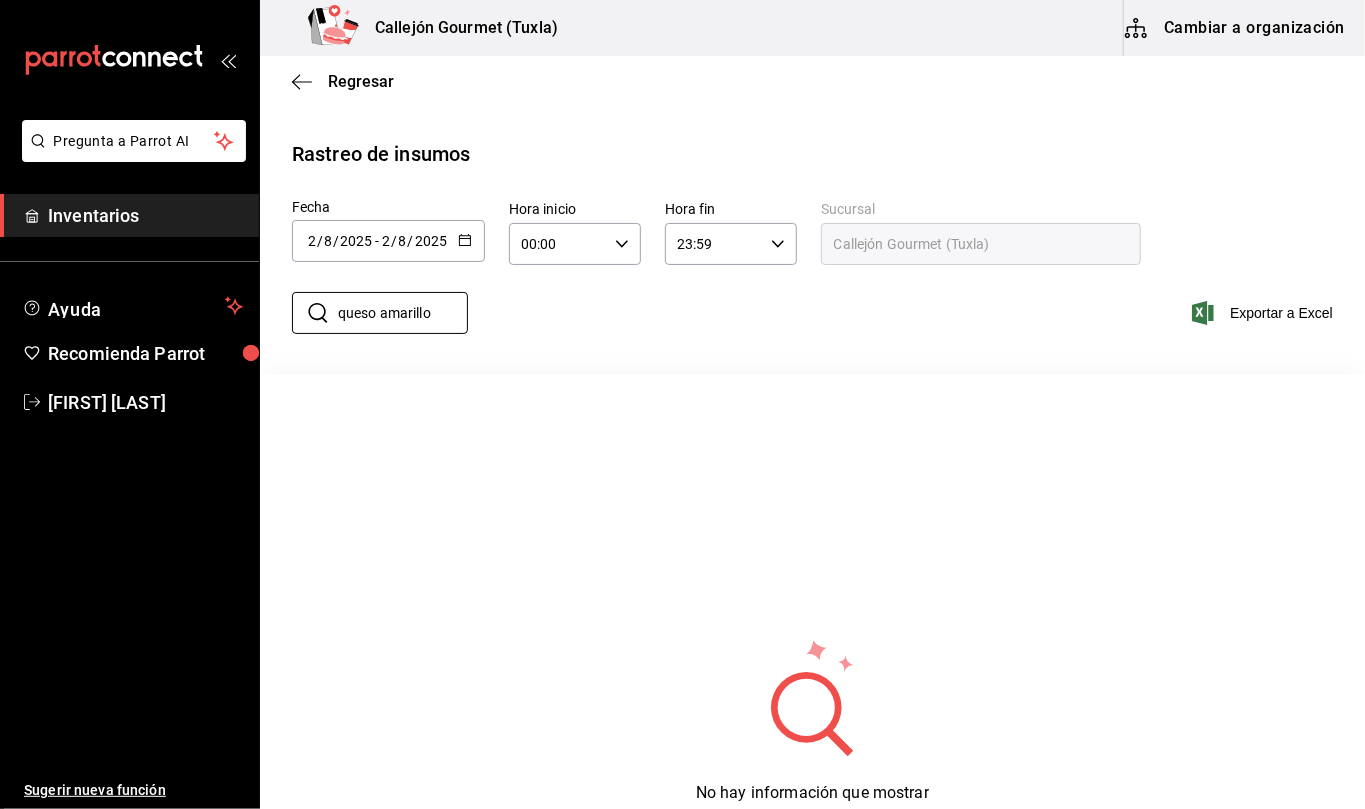 click on "2025-08-02 2 / 8 / 2025 - 2025-08-02 2 / 8 / 2025" at bounding box center (388, 241) 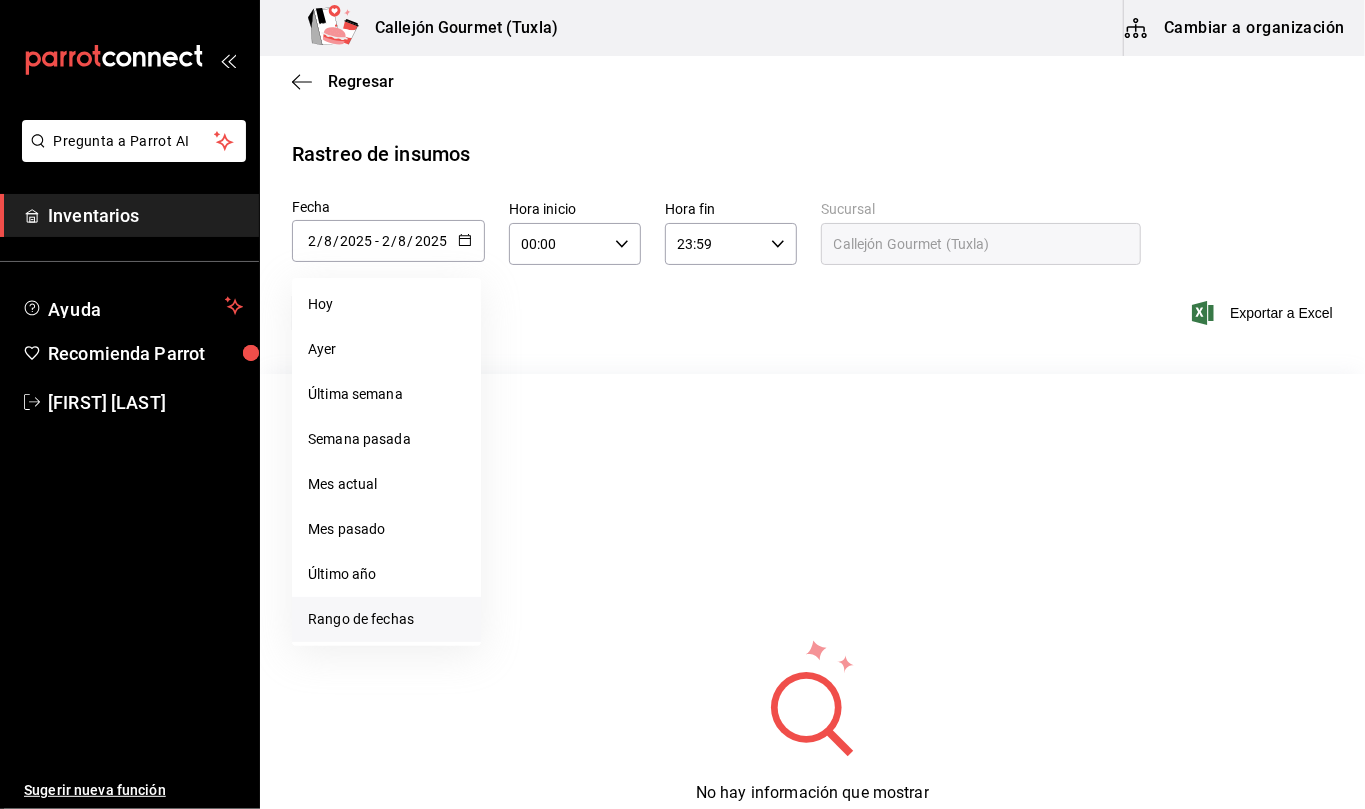 click on "Rango de fechas" at bounding box center (386, 619) 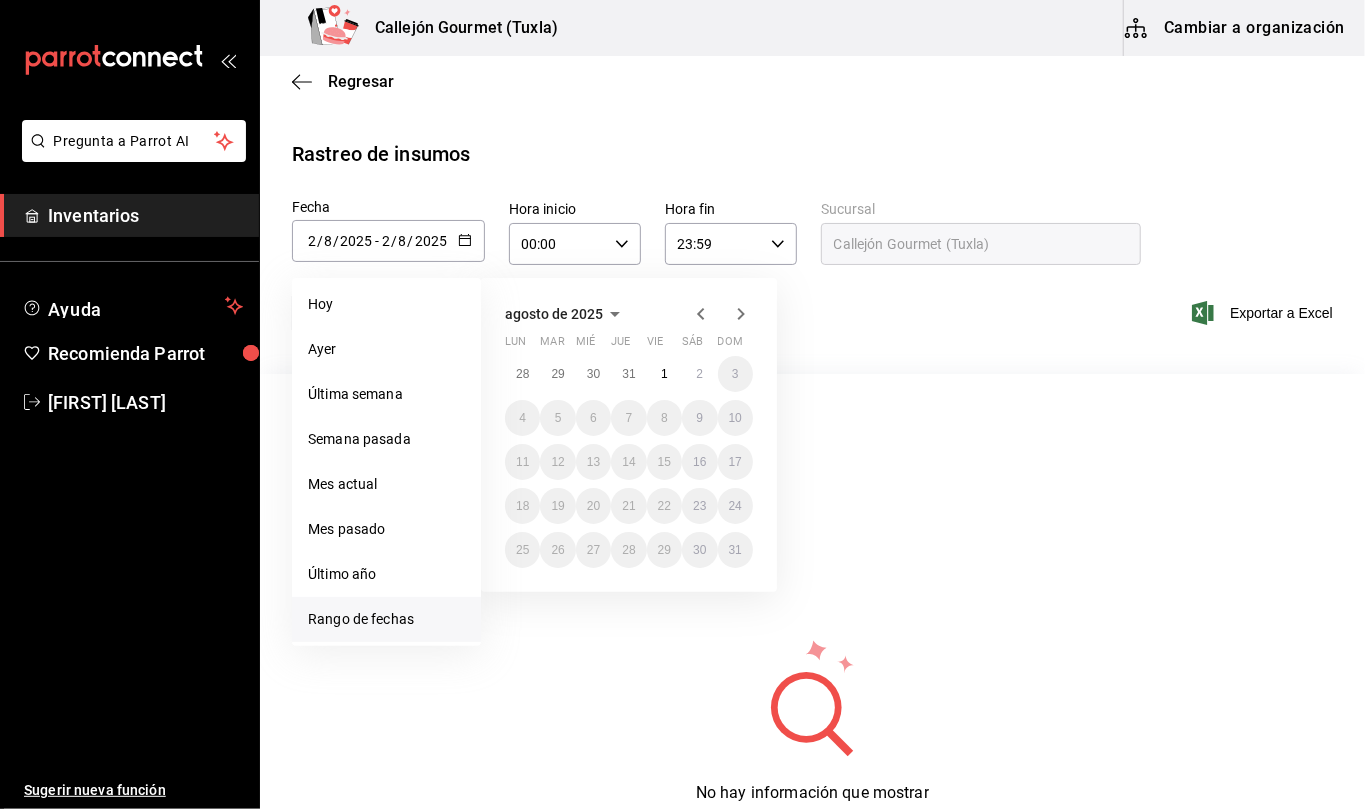 click 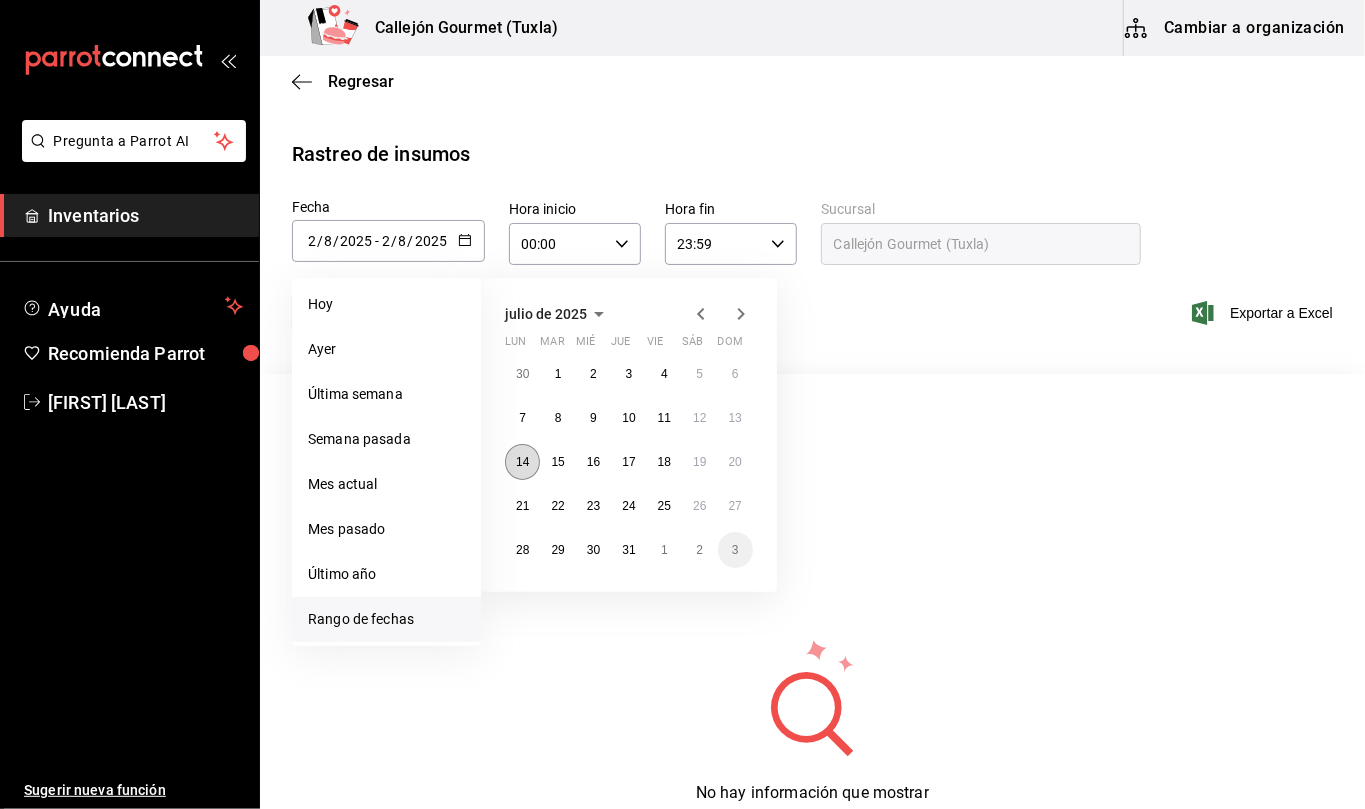 click on "14" at bounding box center [522, 462] 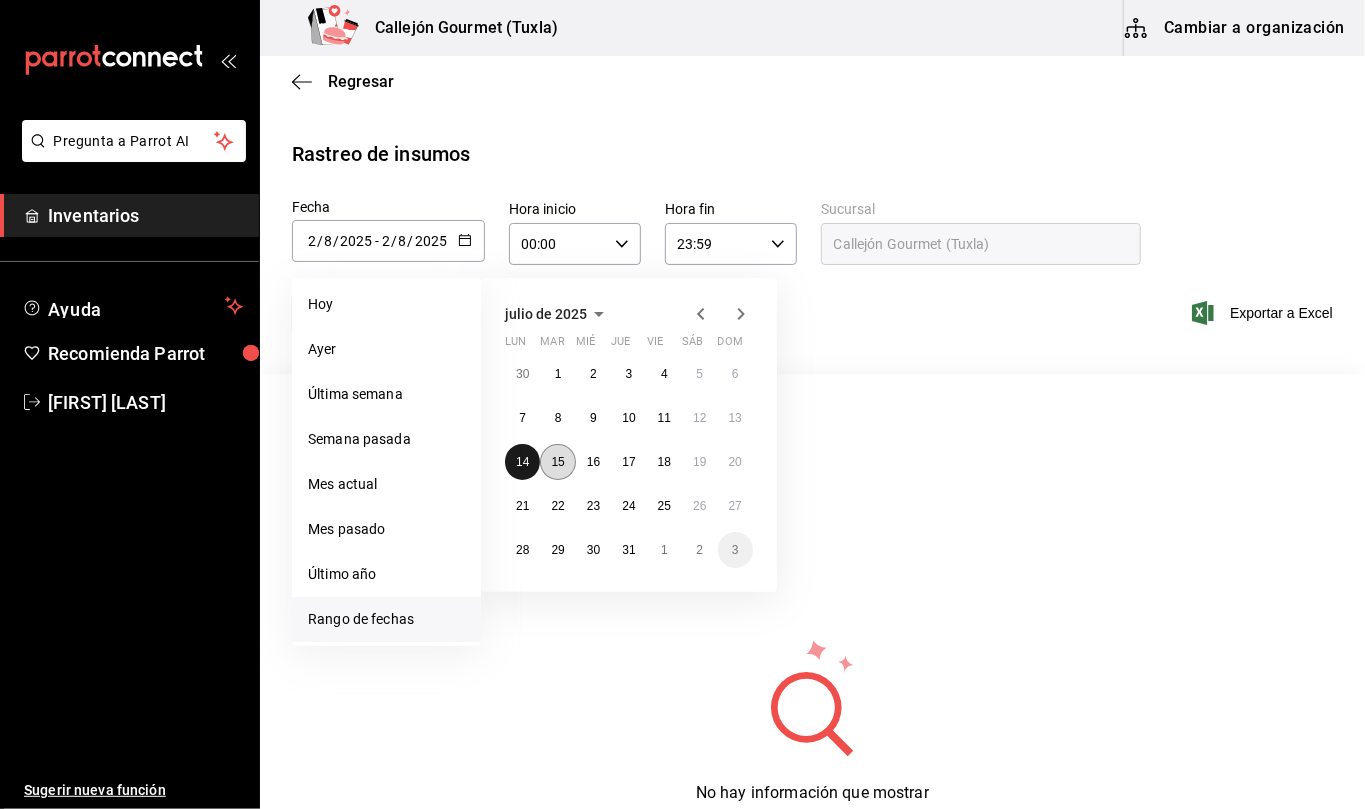 drag, startPoint x: 524, startPoint y: 461, endPoint x: 560, endPoint y: 464, distance: 36.124783 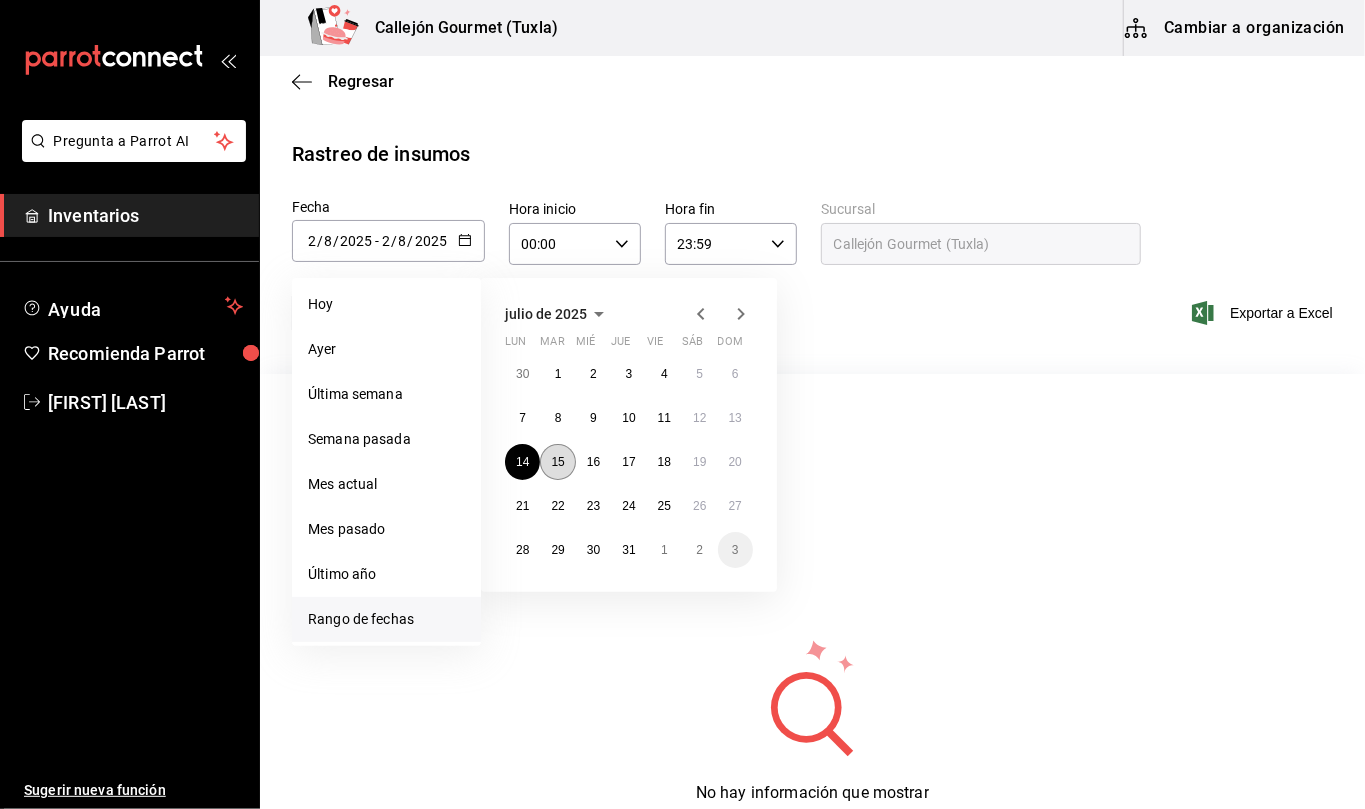 click on "15" at bounding box center (557, 462) 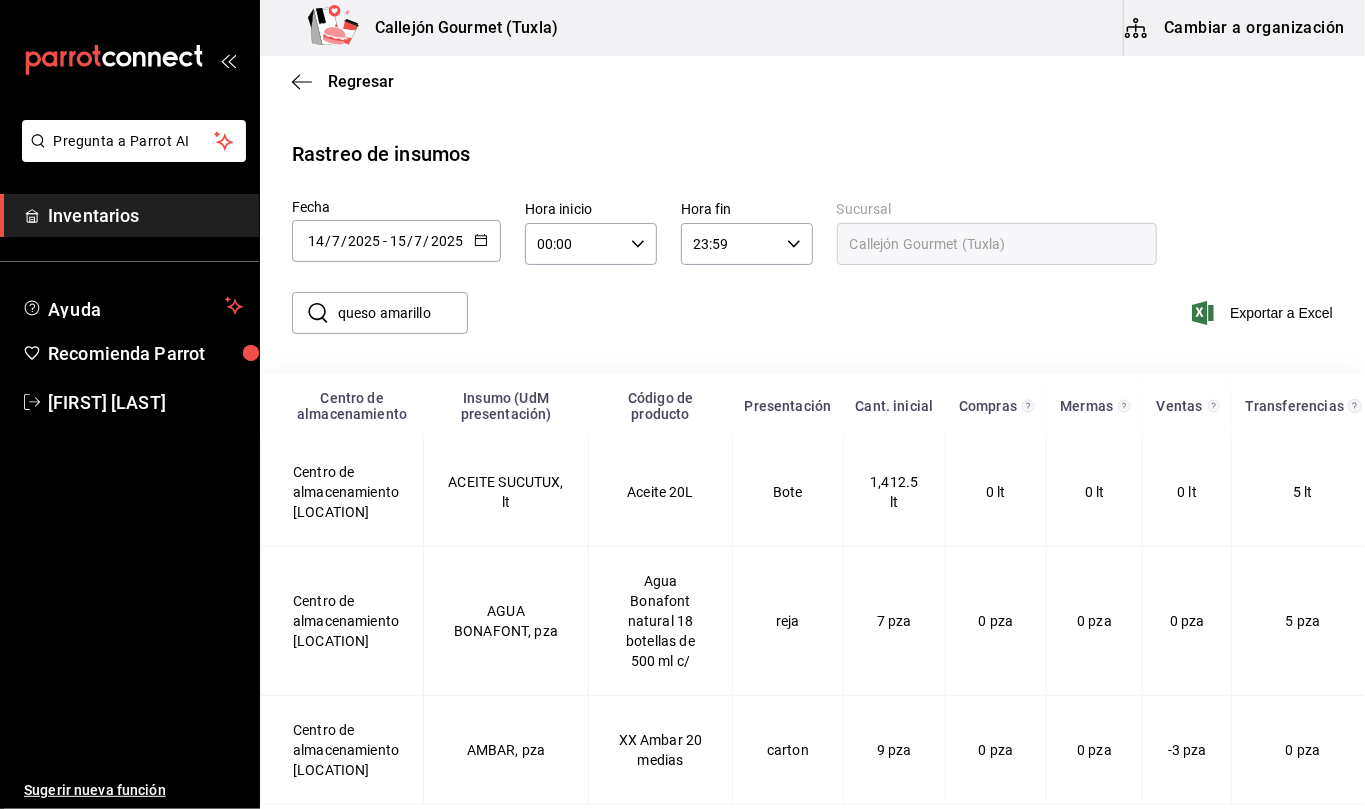 click on "​ queso amarillo ​" at bounding box center [380, 313] 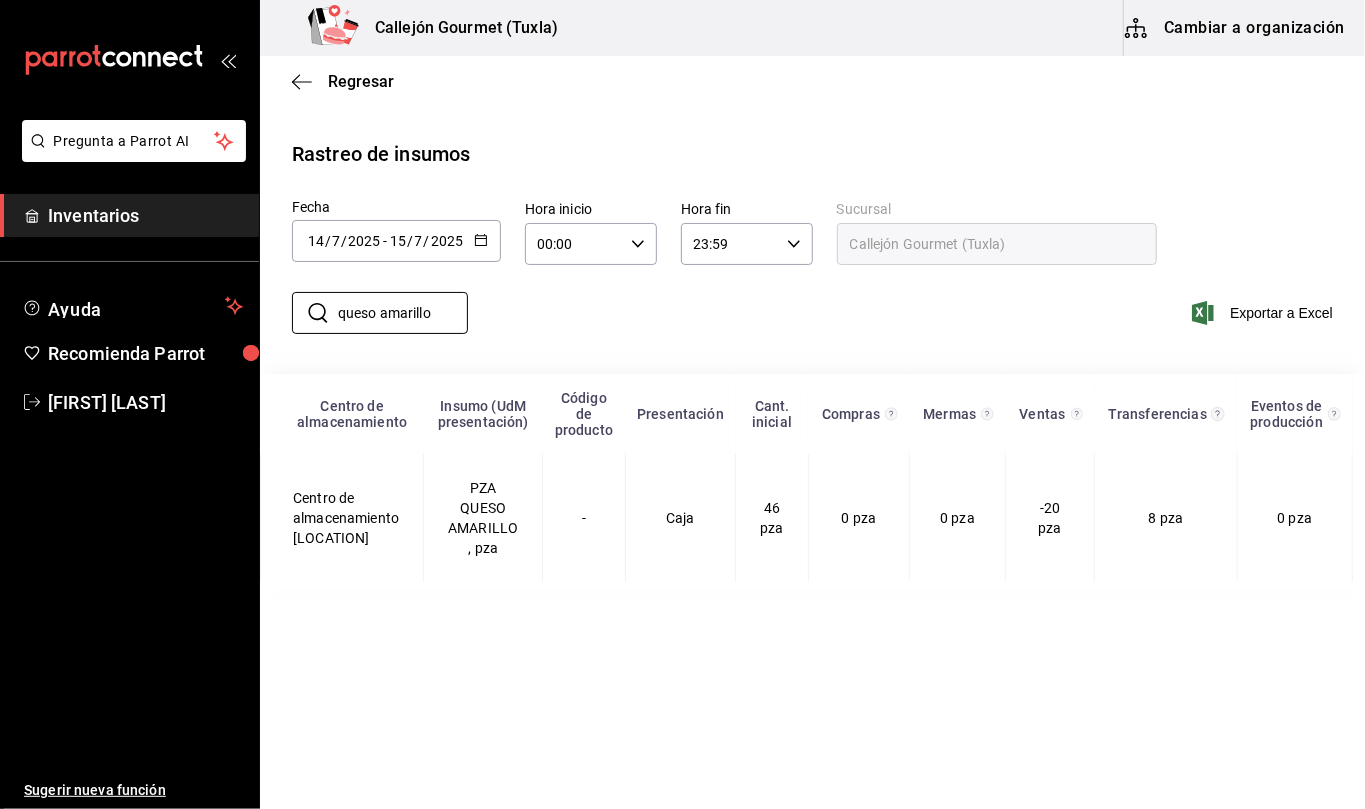 click 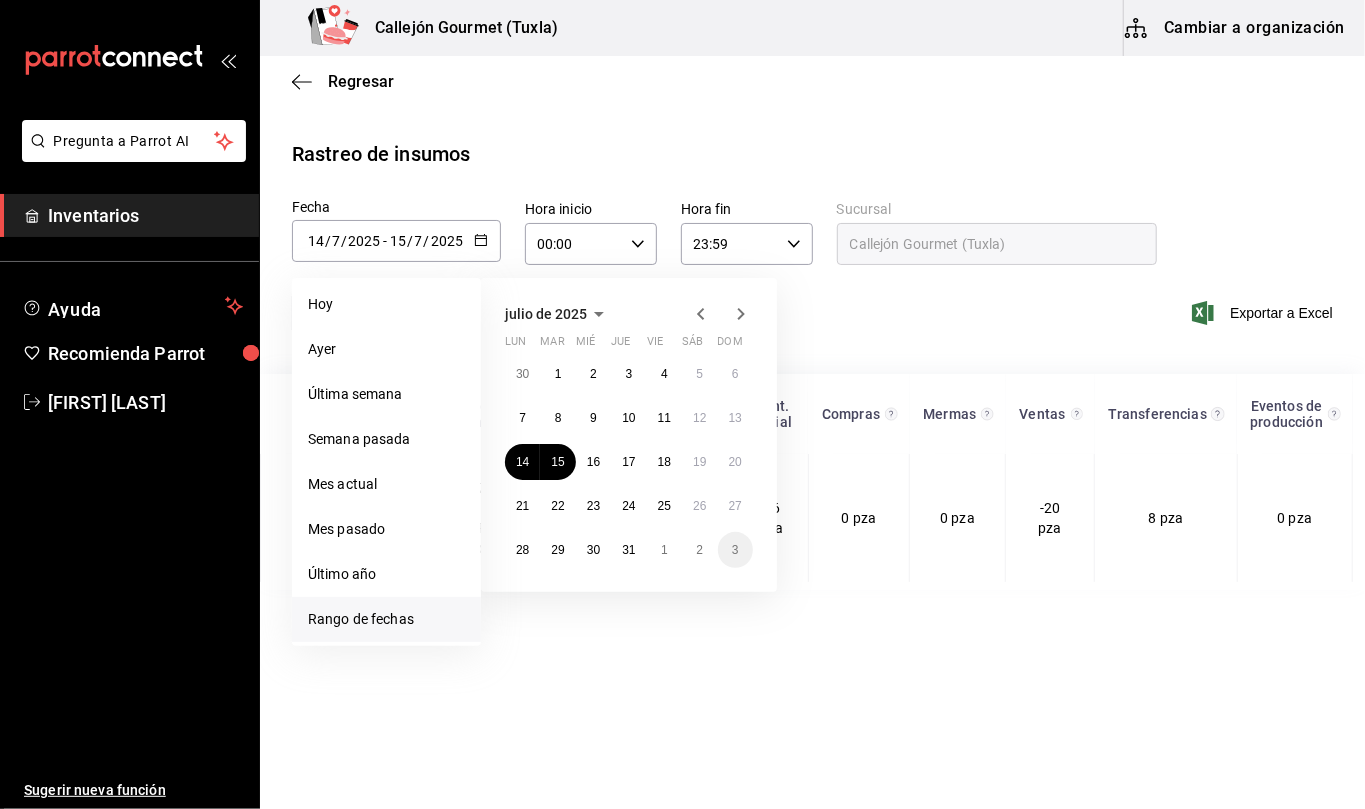click on "Regresar Rastreo de insumos Fecha 2025-07-14 14 / 7 / 2025 - 2025-07-15 15 / 7 / 2025 Hoy Ayer Última semana Semana pasada Mes actual Mes pasado Último año Rango de fechas julio de 2025 lun mar mié jue vie sáb dom 30 1 2 3 4 5 6 7 8 9 10 11 12 13 14 15 16 17 18 19 20 21 22 23 24 25 26 27 28 29 30 31 1 2 3 Hora inicio 00:00 Hora inicio Hora fin 23:59 Hora fin Sucursal Callejón Gourmet (Tuxla) ​ queso amarillo ​ Exportar a Excel Centro de almacenamiento Insumo (UdM presentación) Código de producto Presentación Cant. inicial Compras Mermas Ventas Transferencias Eventos de producción Ajuste Inventario real Centro de almacenamiento Callejón Gourmet (Tuxla) PZA QUESO AMARILLO , pza - Caja 46 pza 0 pza 0 pza -20 pza 8 pza 0 pza 0 pza 34 pza" at bounding box center [812, 430] 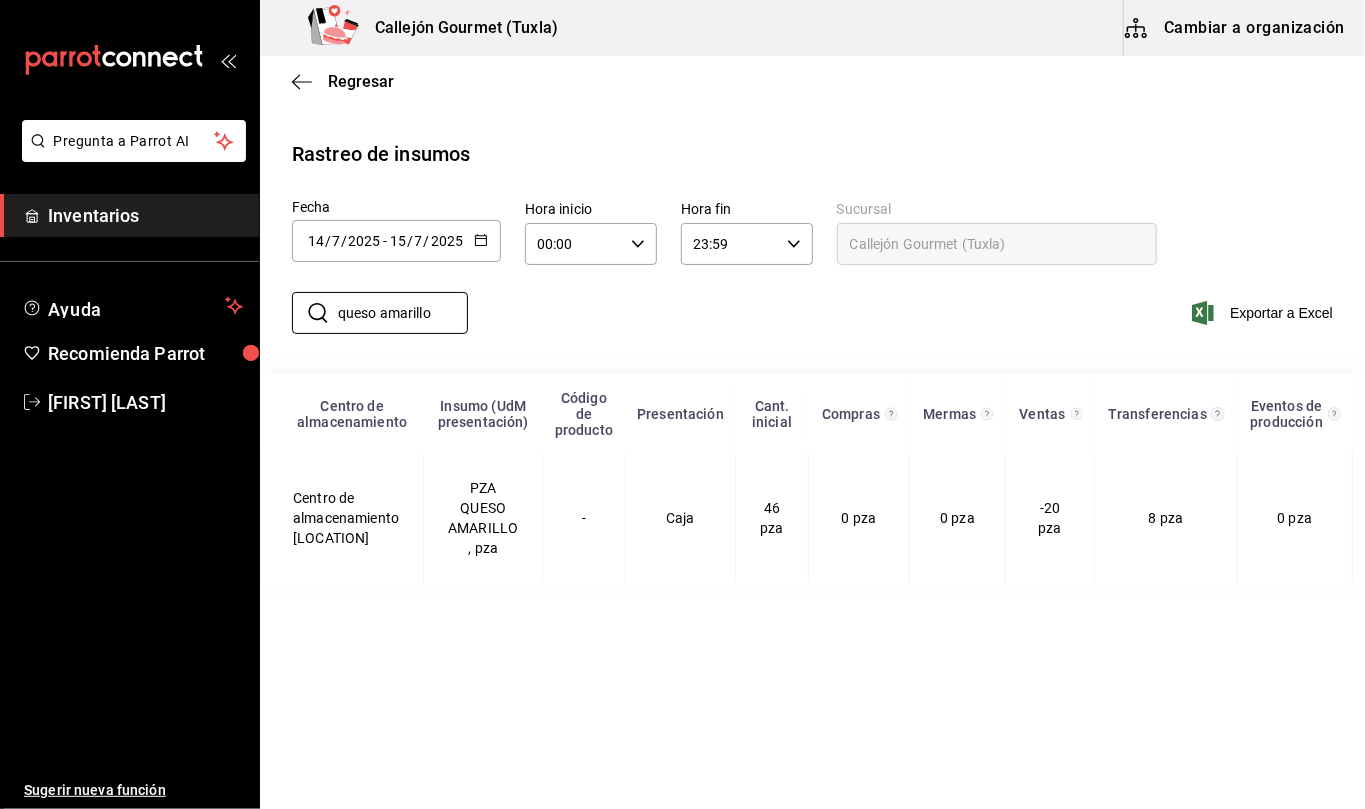 drag, startPoint x: 437, startPoint y: 308, endPoint x: 281, endPoint y: 308, distance: 156 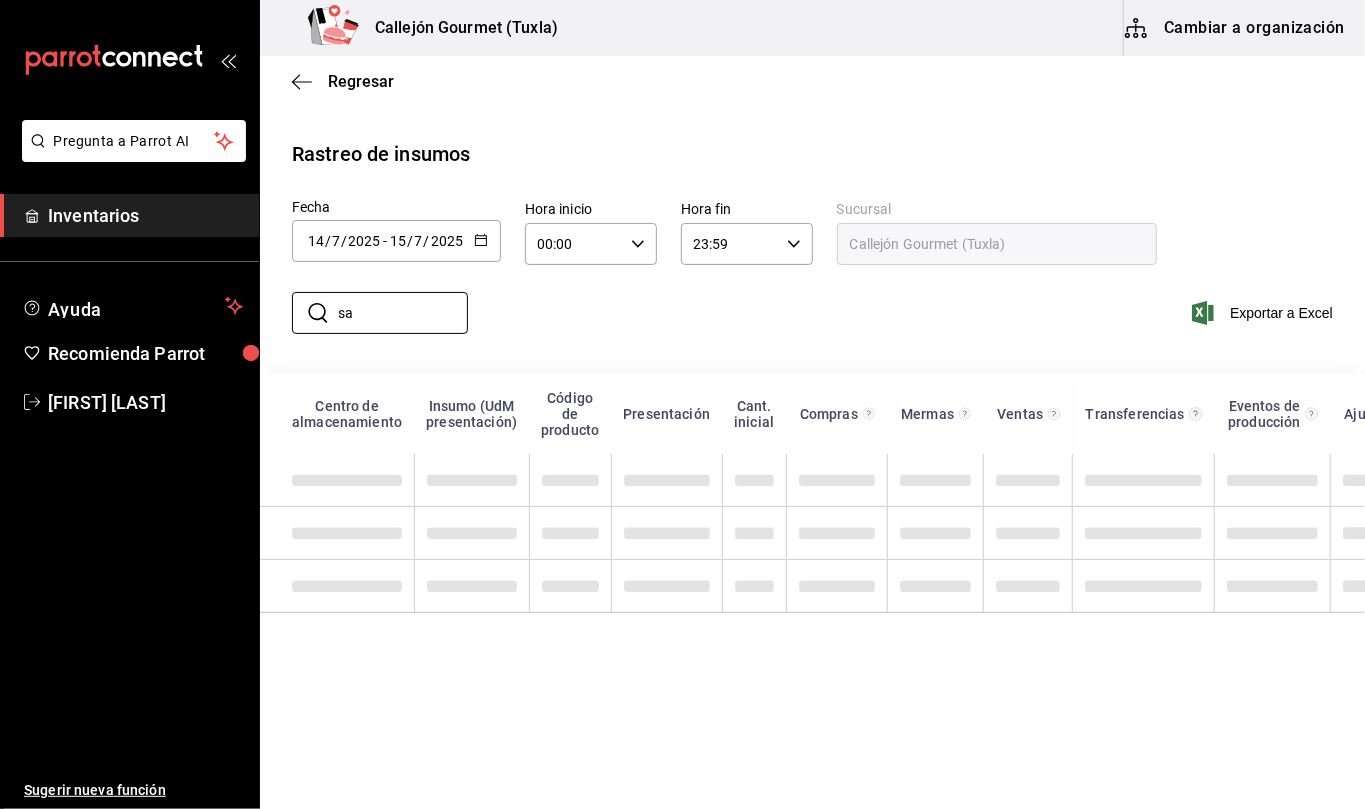 type on "s" 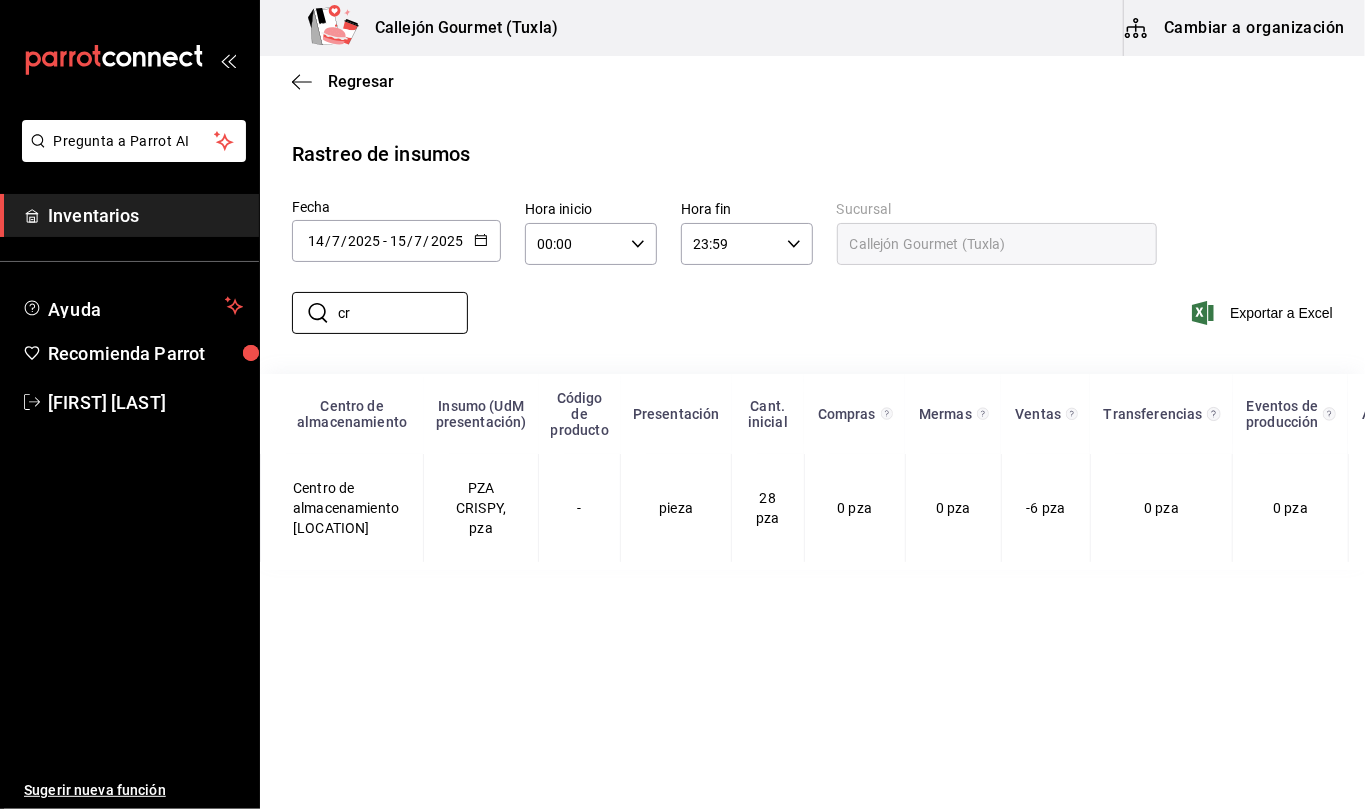 type on "c" 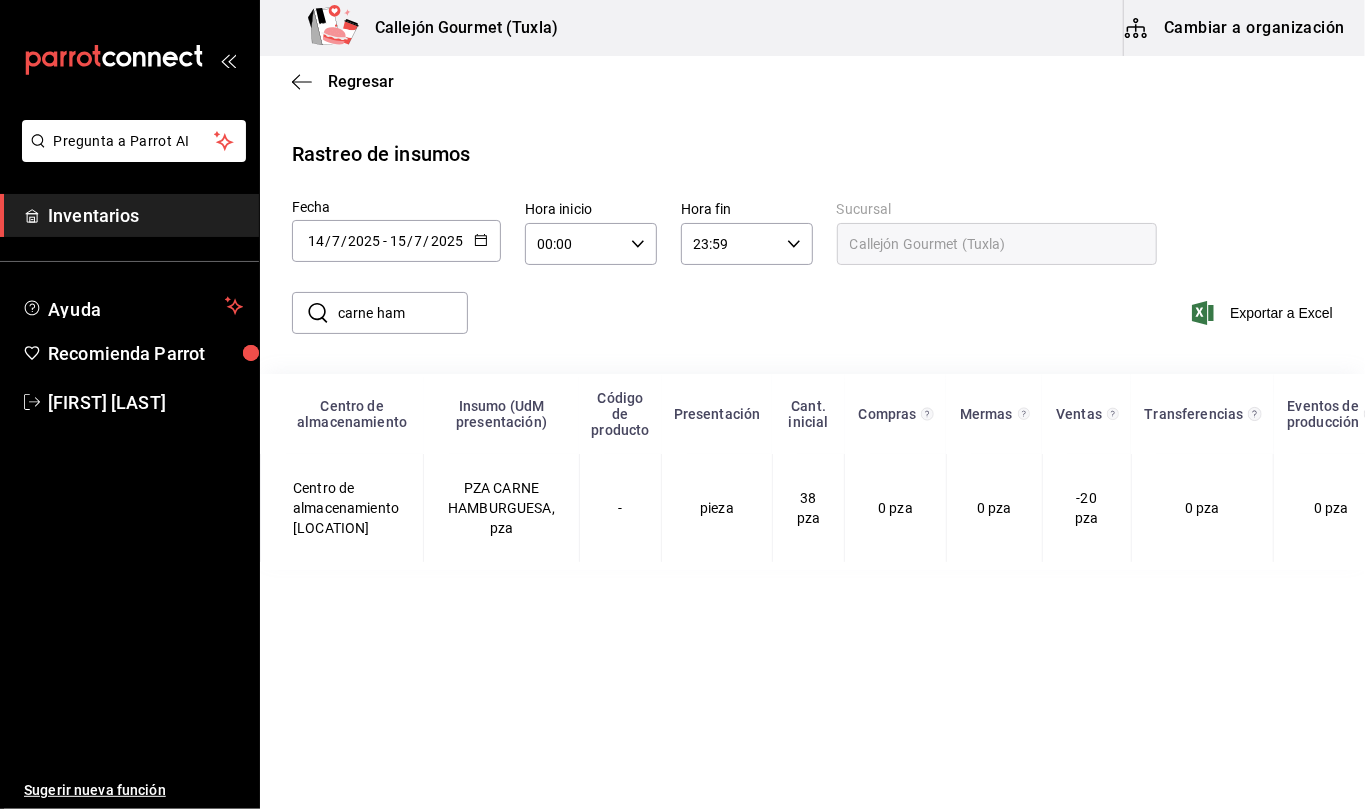 drag, startPoint x: 402, startPoint y: 314, endPoint x: 300, endPoint y: 314, distance: 102 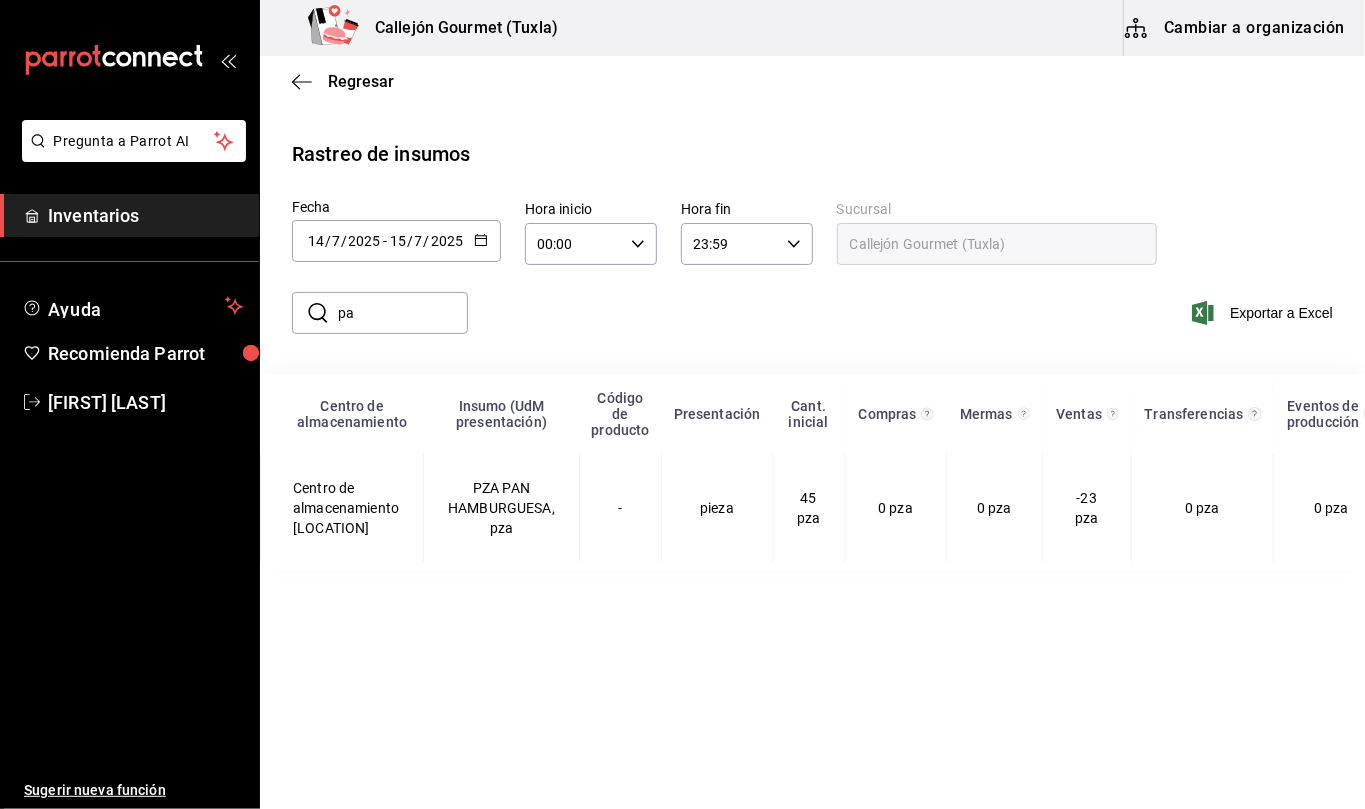 type on "p" 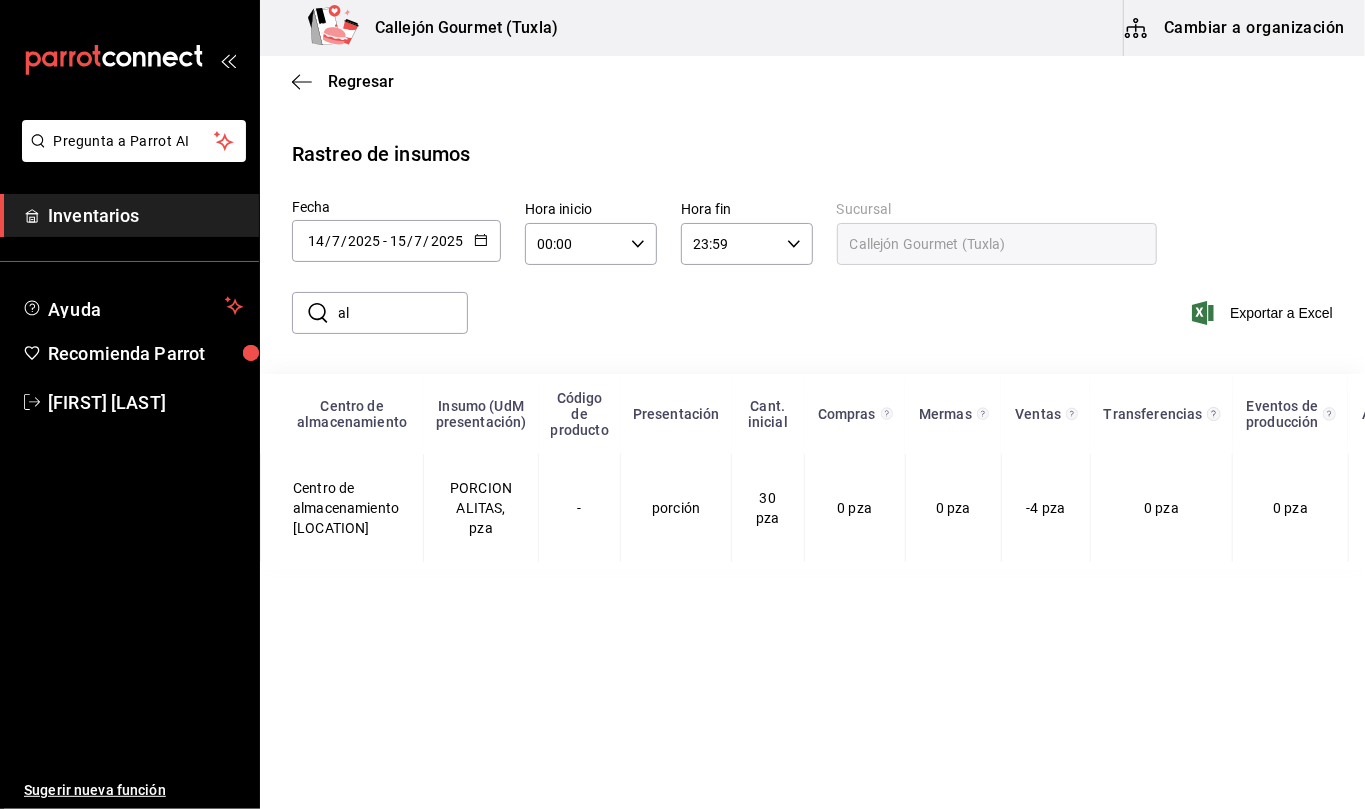 type on "a" 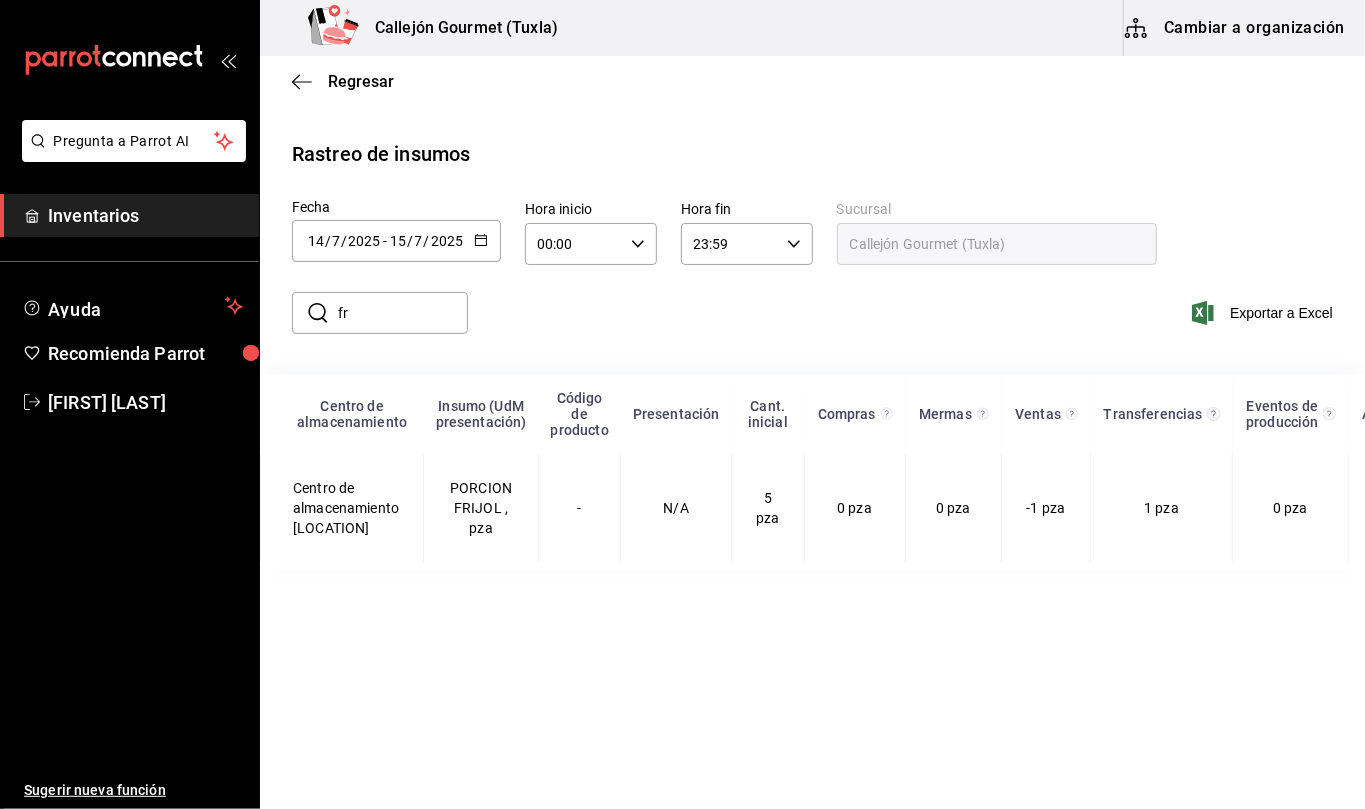 type on "f" 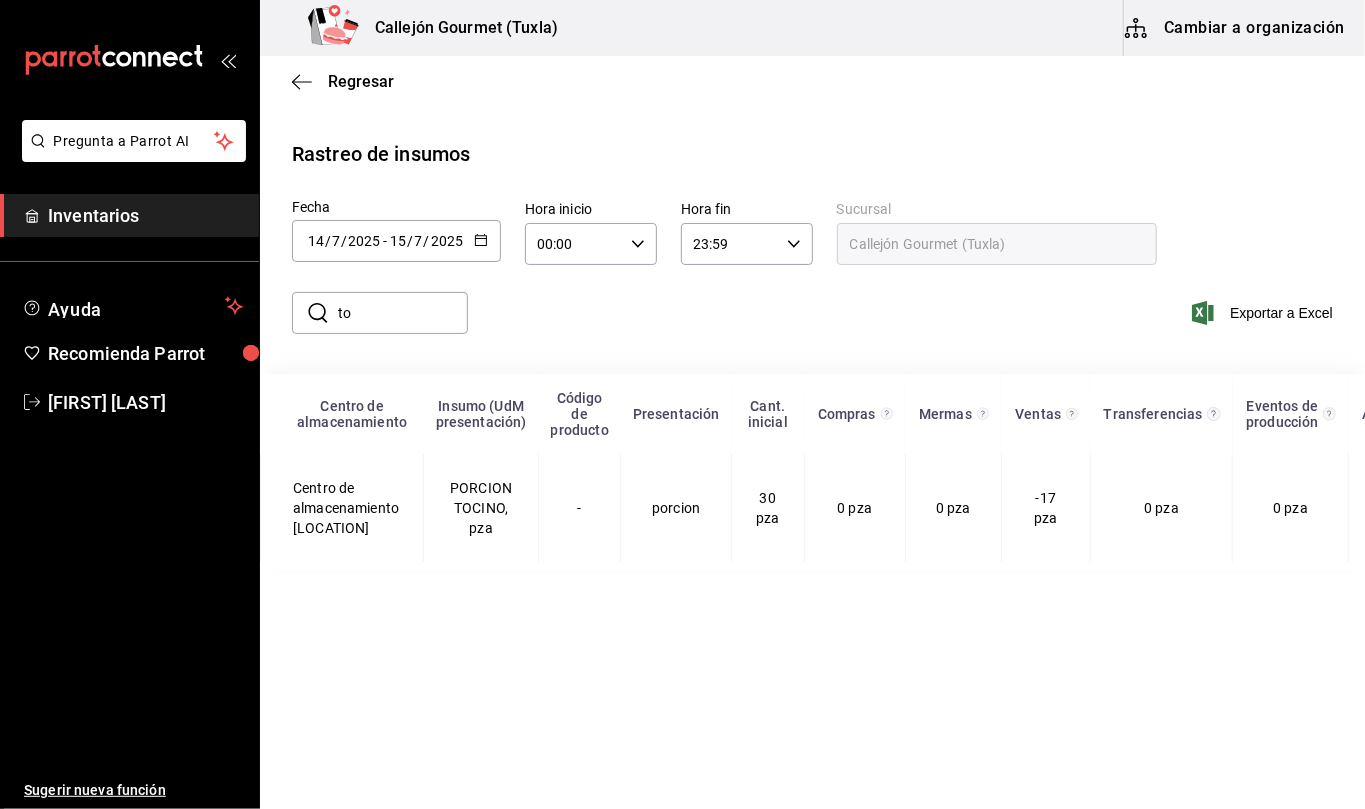 type on "t" 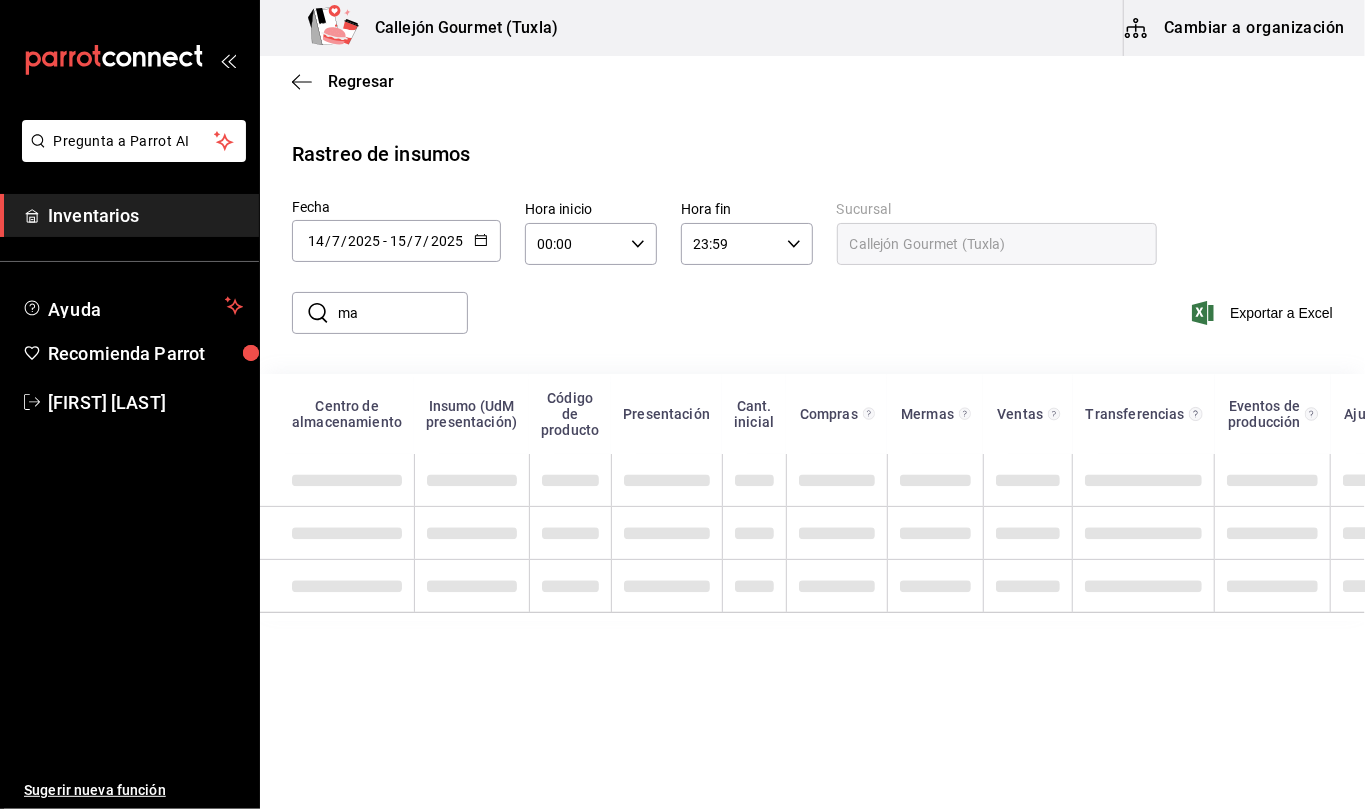 type on "m" 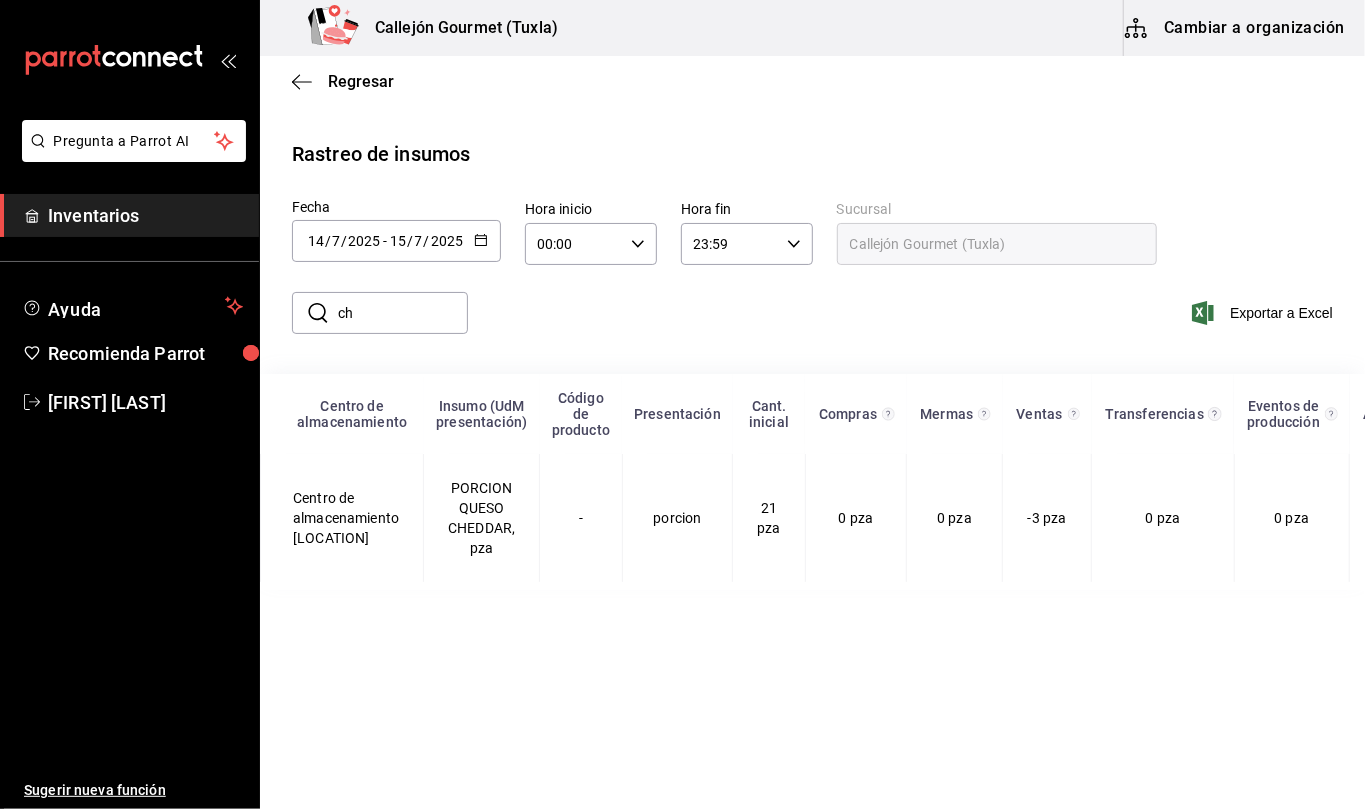 type on "c" 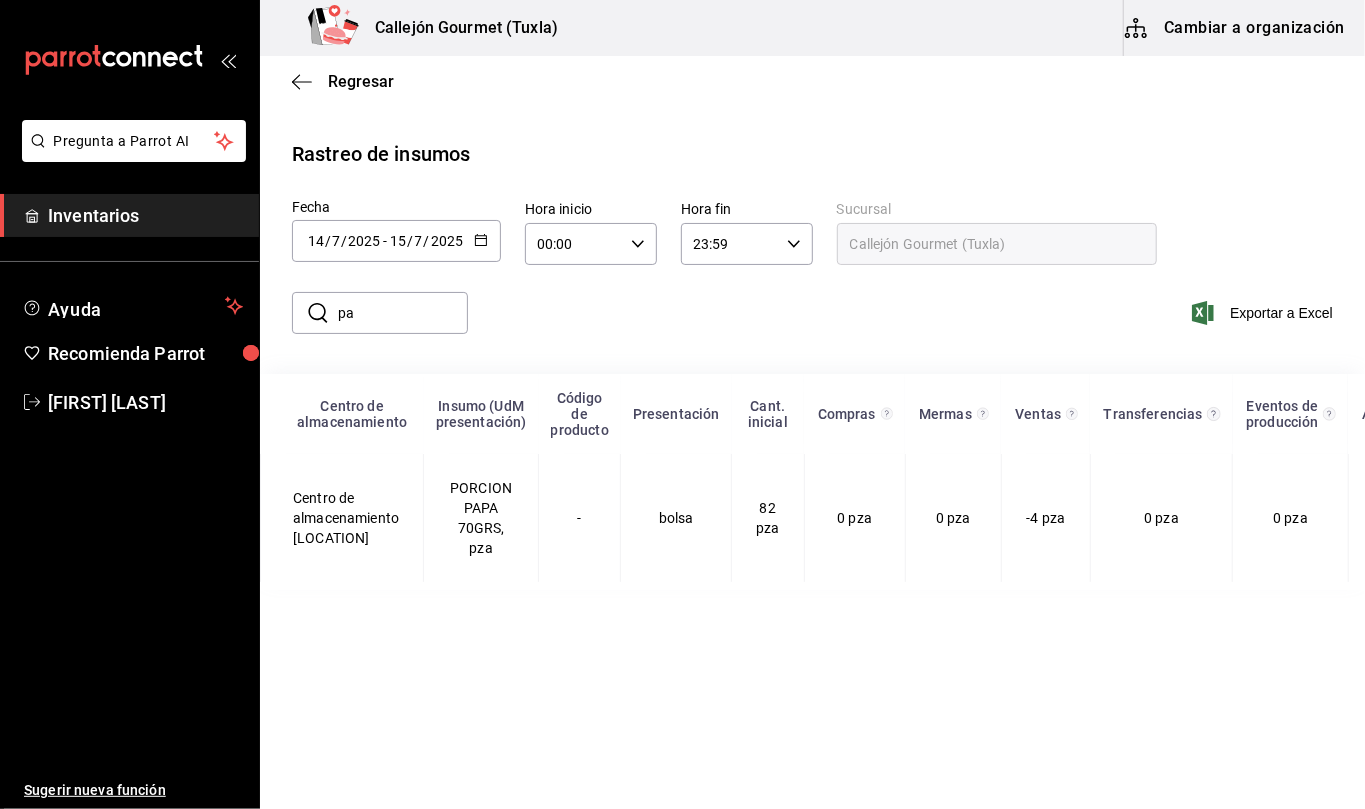 type on "p" 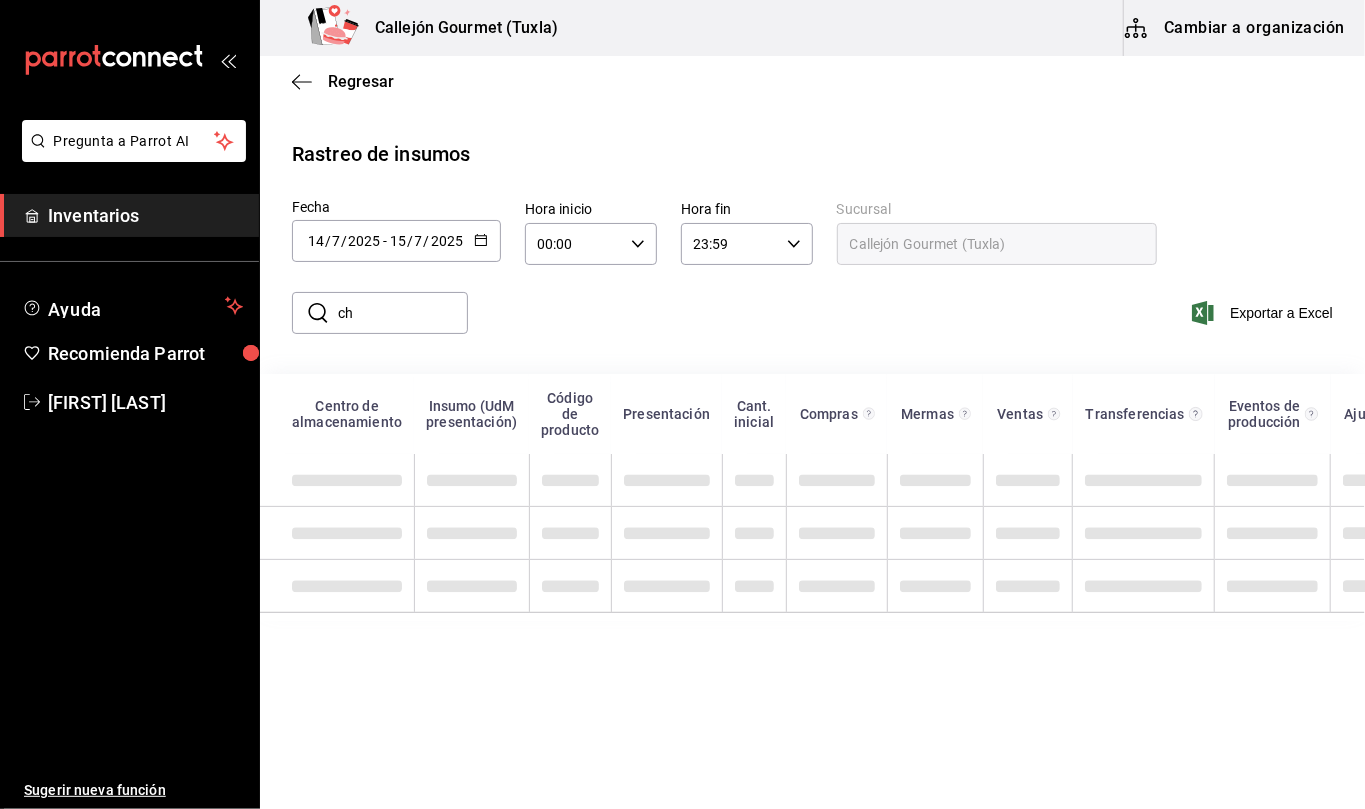 type on "c" 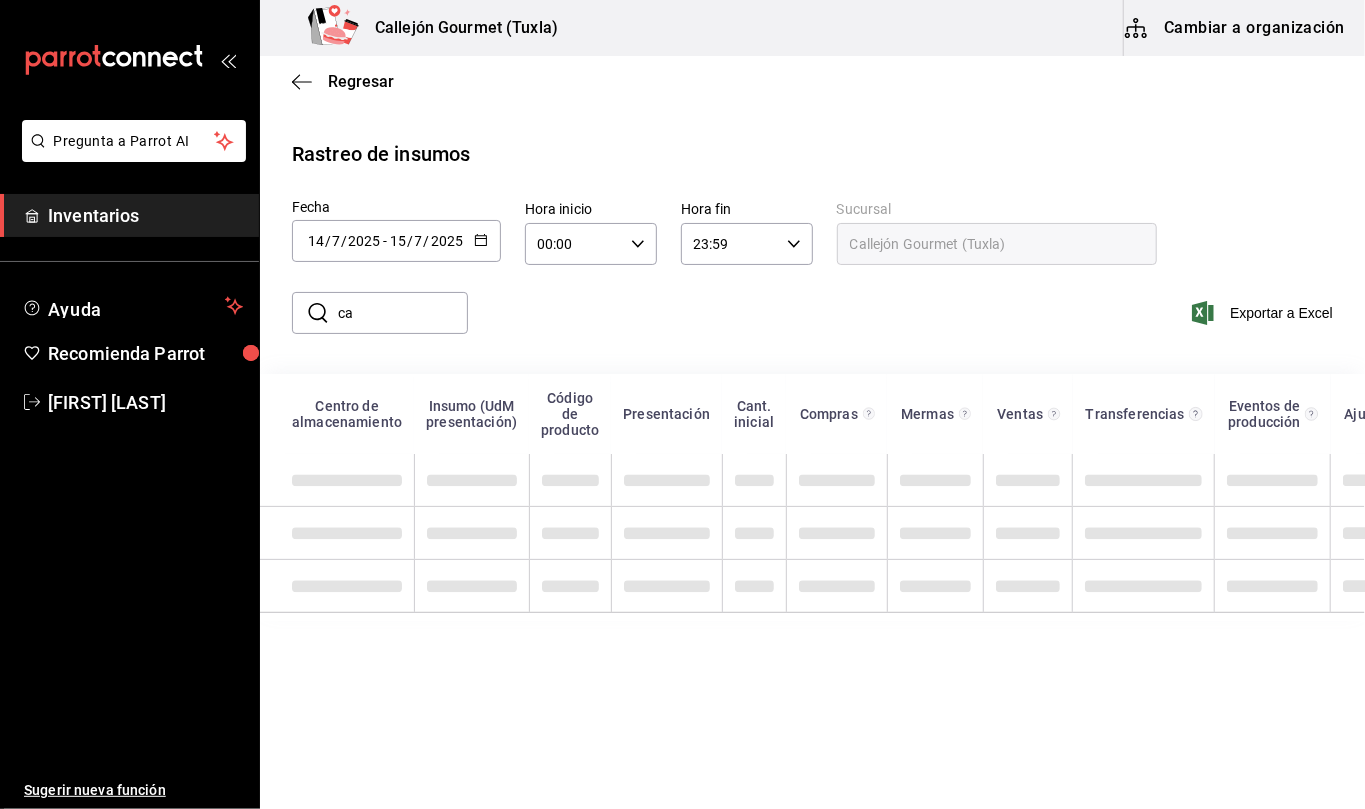 type on "c" 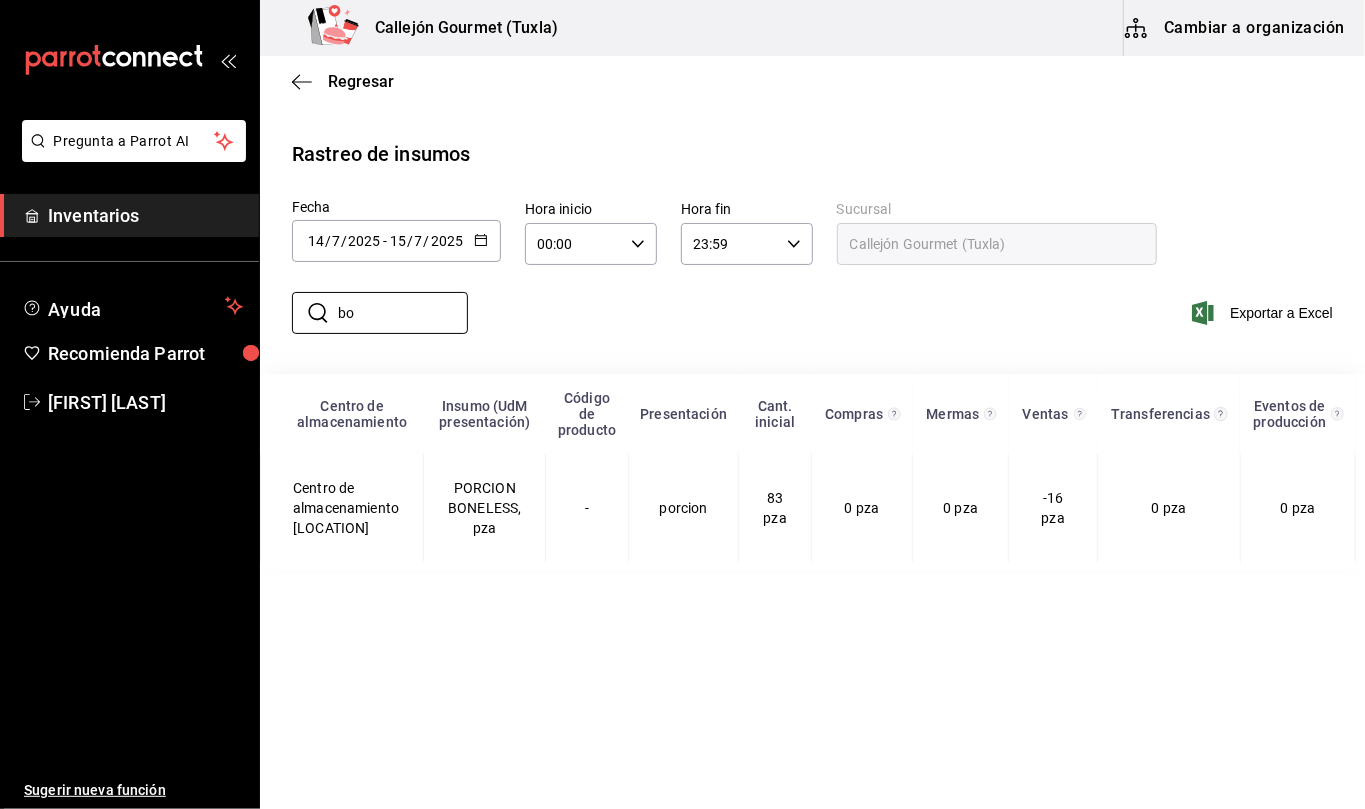 type on "b" 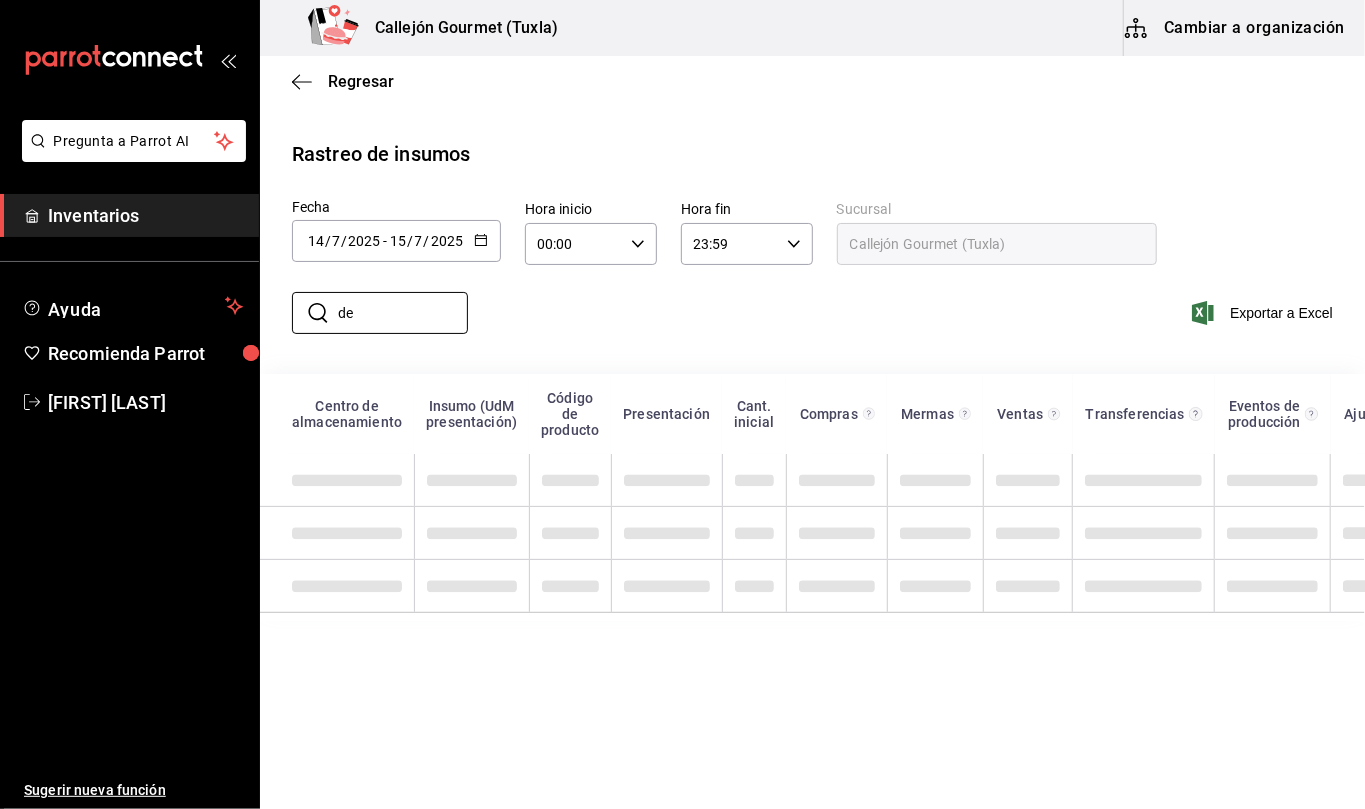 type on "d" 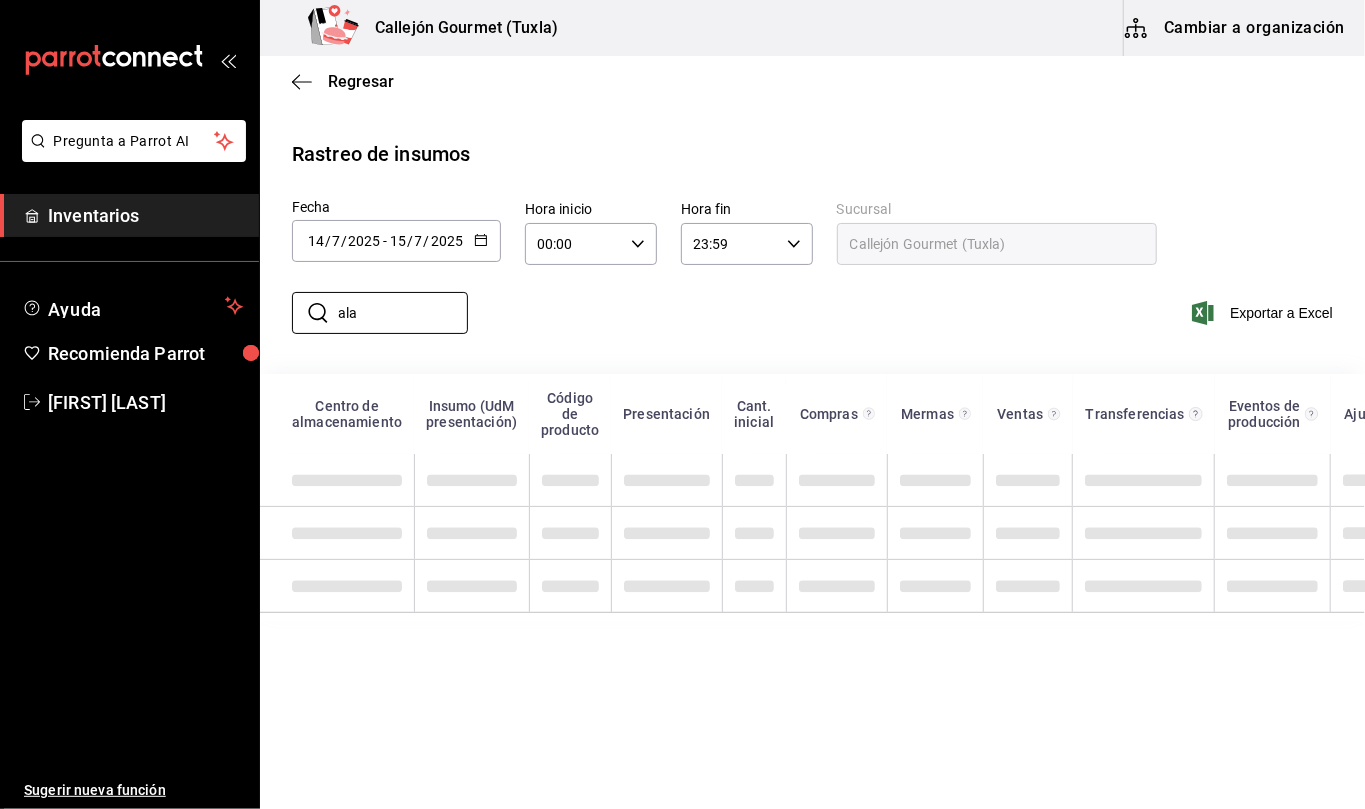 type on "ala b" 